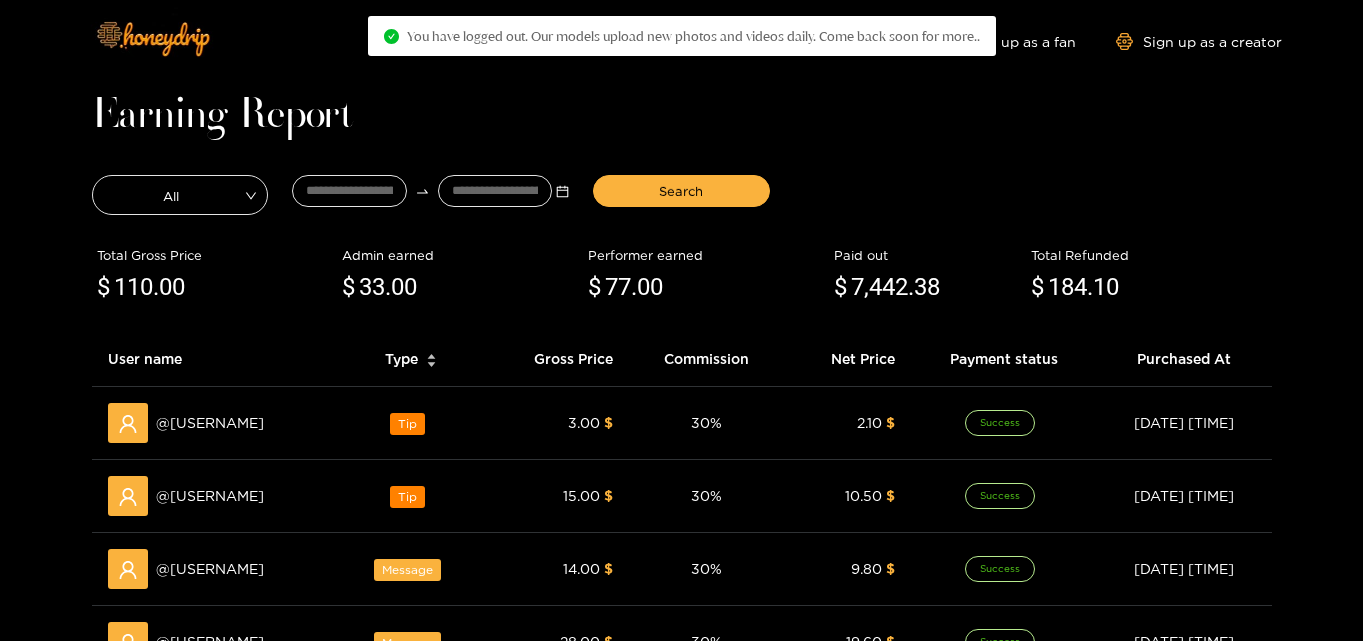 scroll, scrollTop: 0, scrollLeft: 0, axis: both 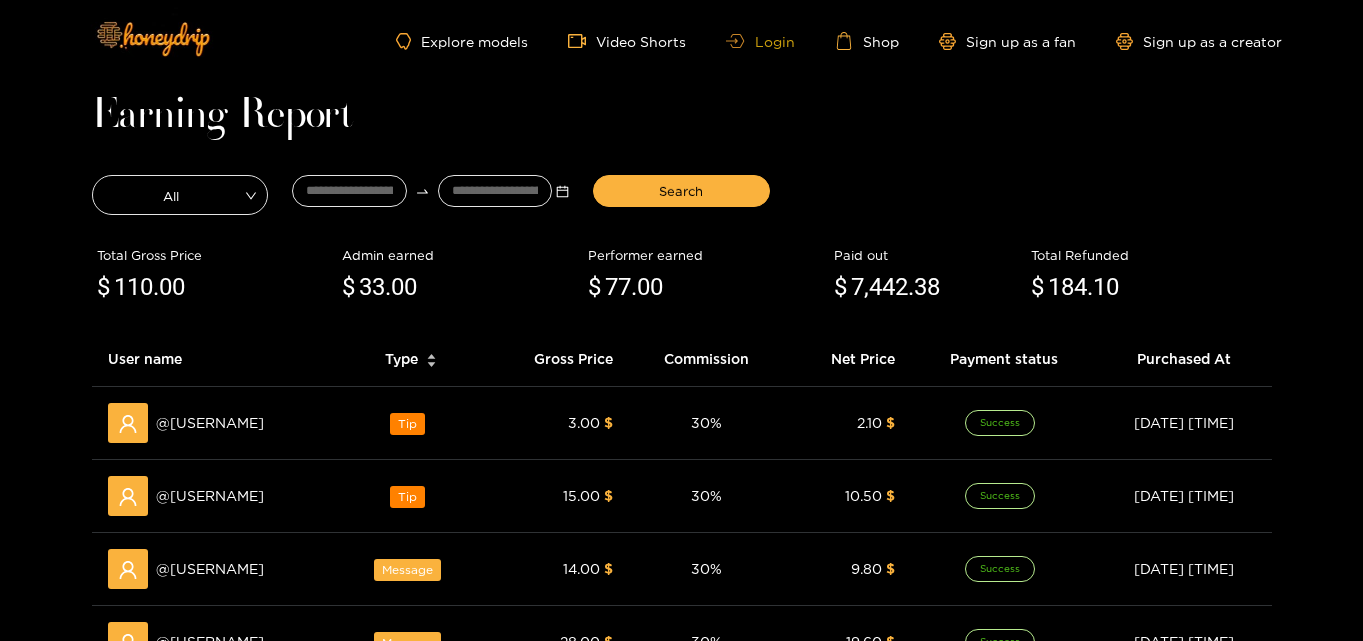 click on "Login" at bounding box center (760, 41) 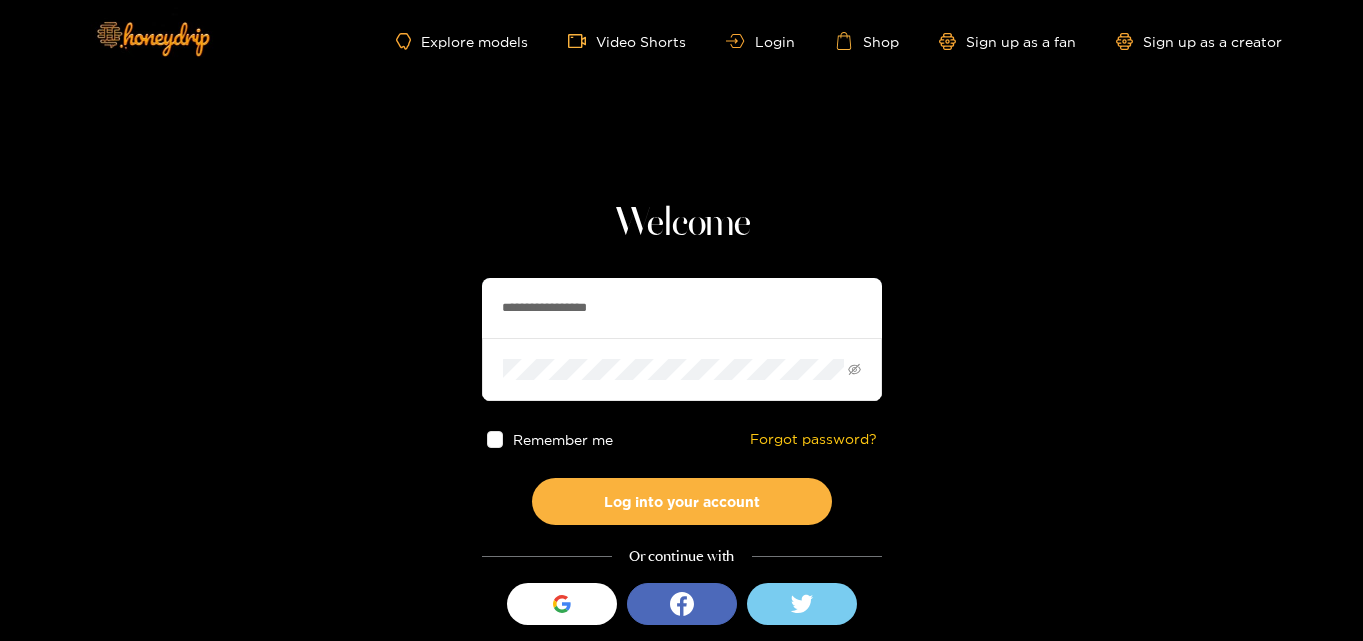 drag, startPoint x: 654, startPoint y: 303, endPoint x: 185, endPoint y: 321, distance: 469.34528 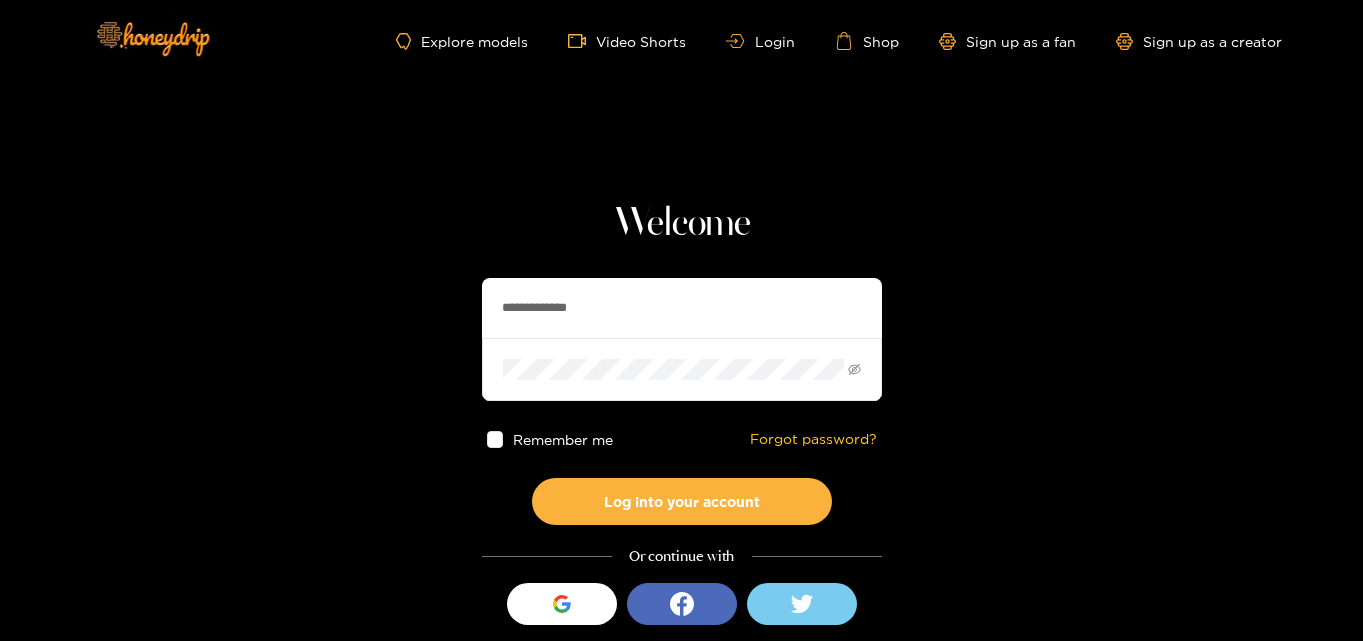 type on "**********" 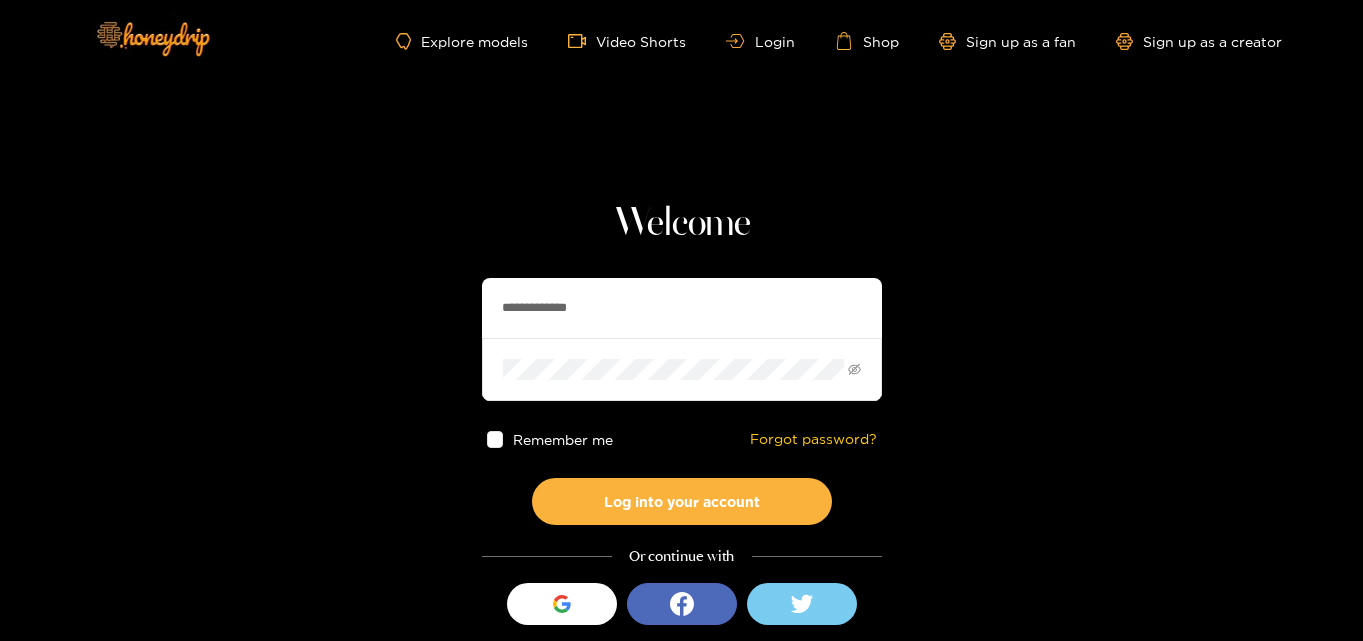drag, startPoint x: 620, startPoint y: 351, endPoint x: 321, endPoint y: 357, distance: 299.06018 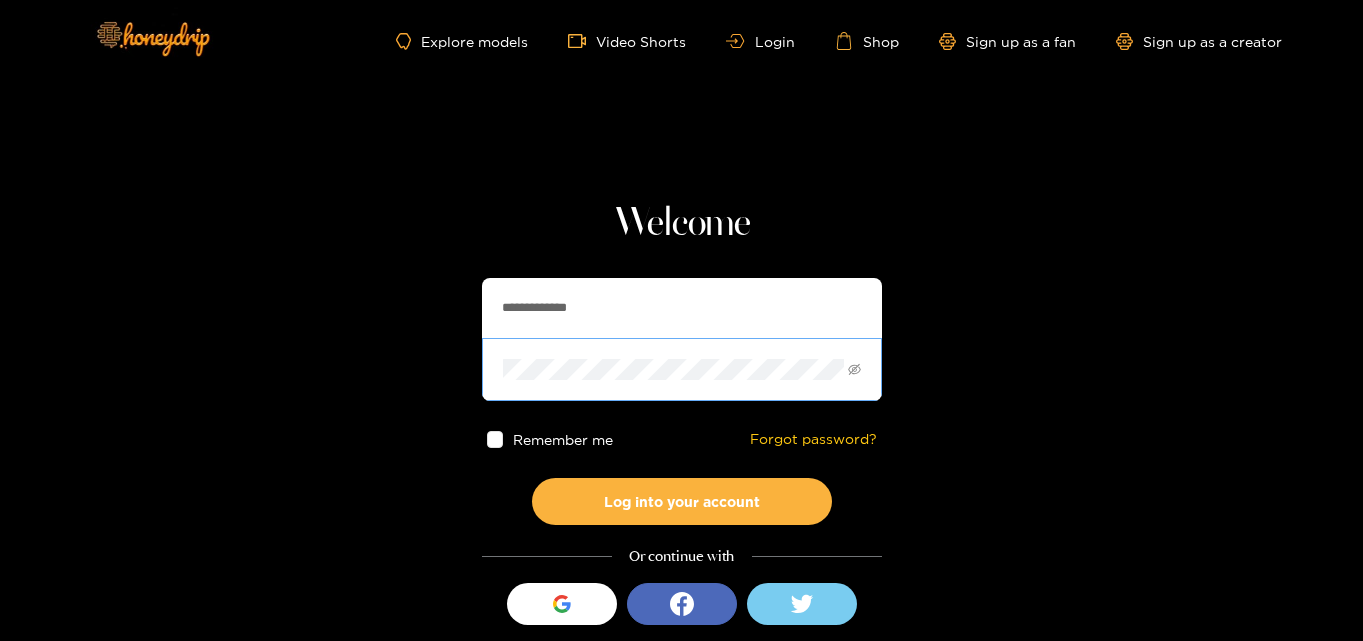 drag, startPoint x: 653, startPoint y: 381, endPoint x: 528, endPoint y: 380, distance: 125.004 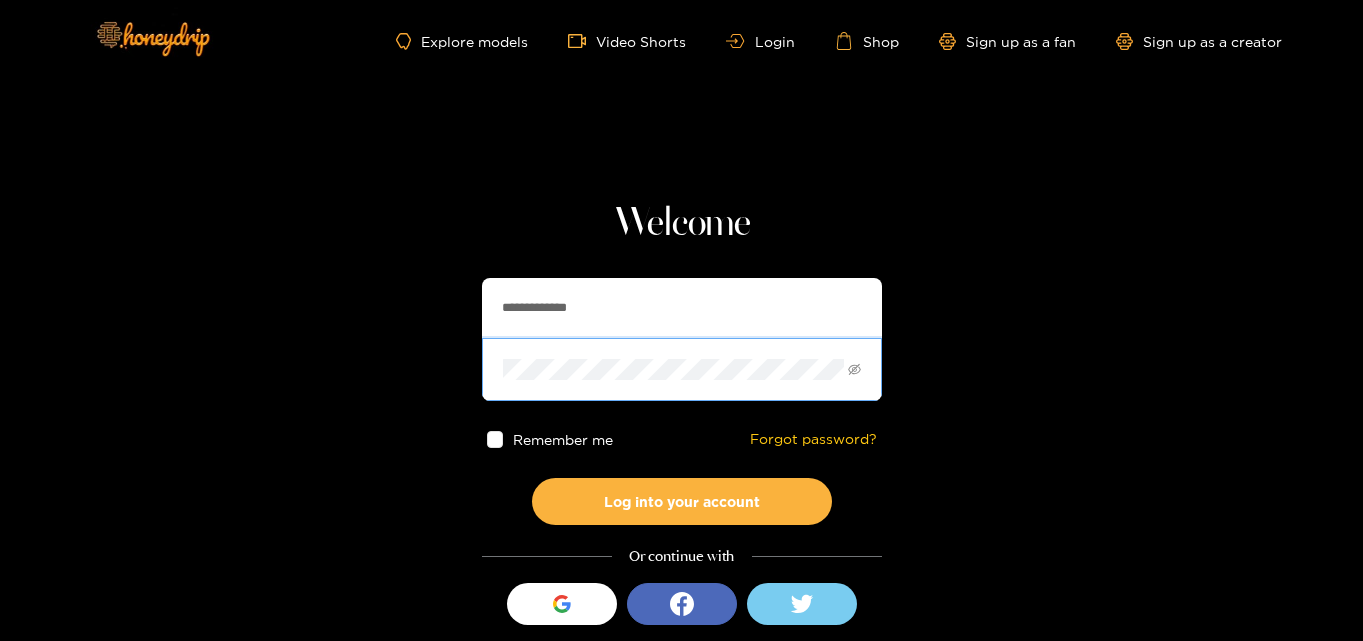 click on "**********" at bounding box center (681, 355) 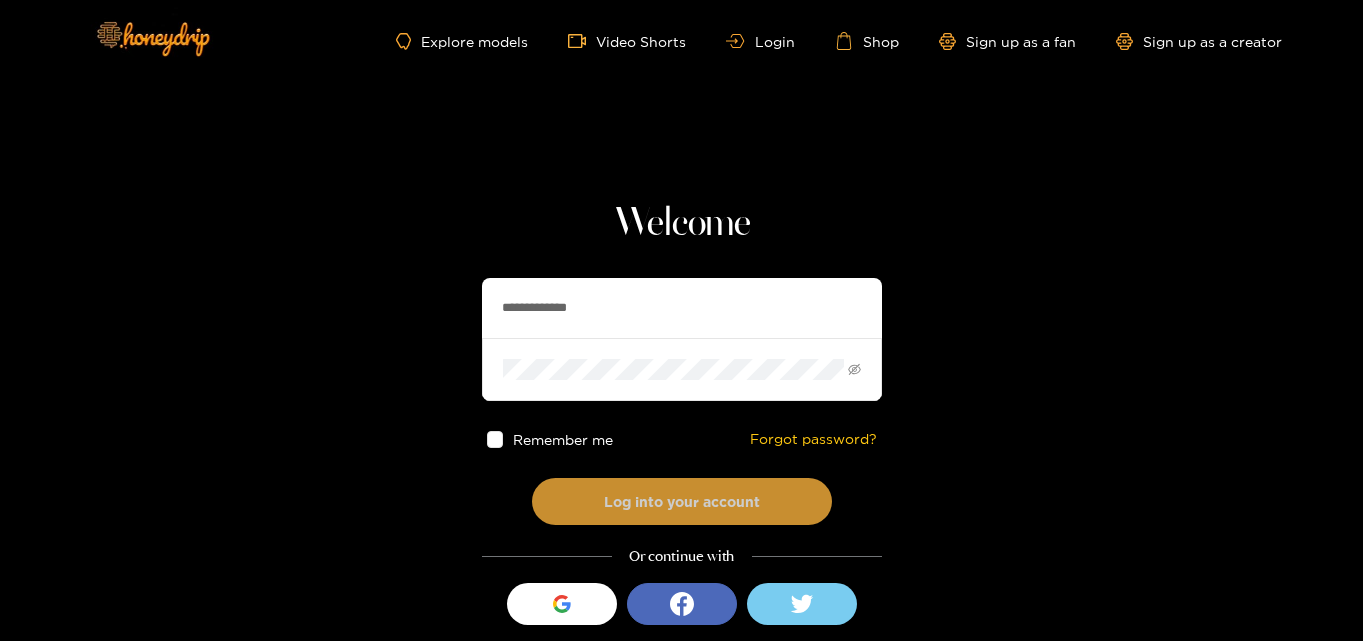 click on "Log into your account" at bounding box center (682, 501) 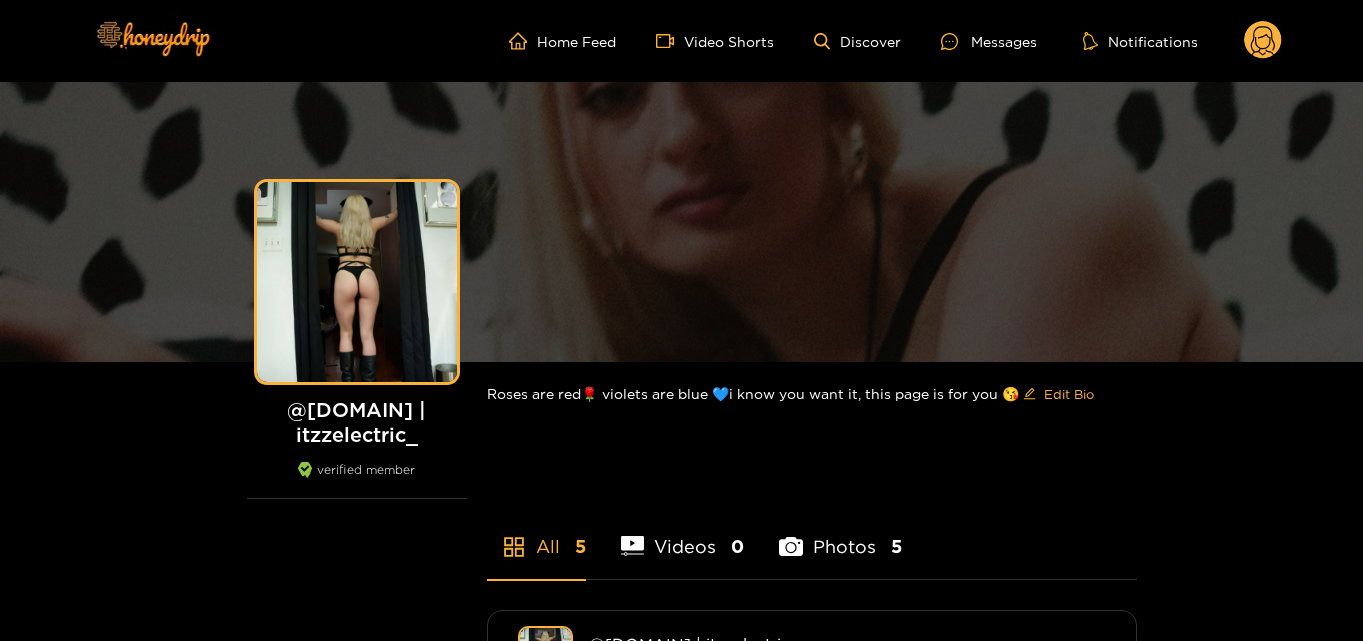 scroll, scrollTop: 0, scrollLeft: 0, axis: both 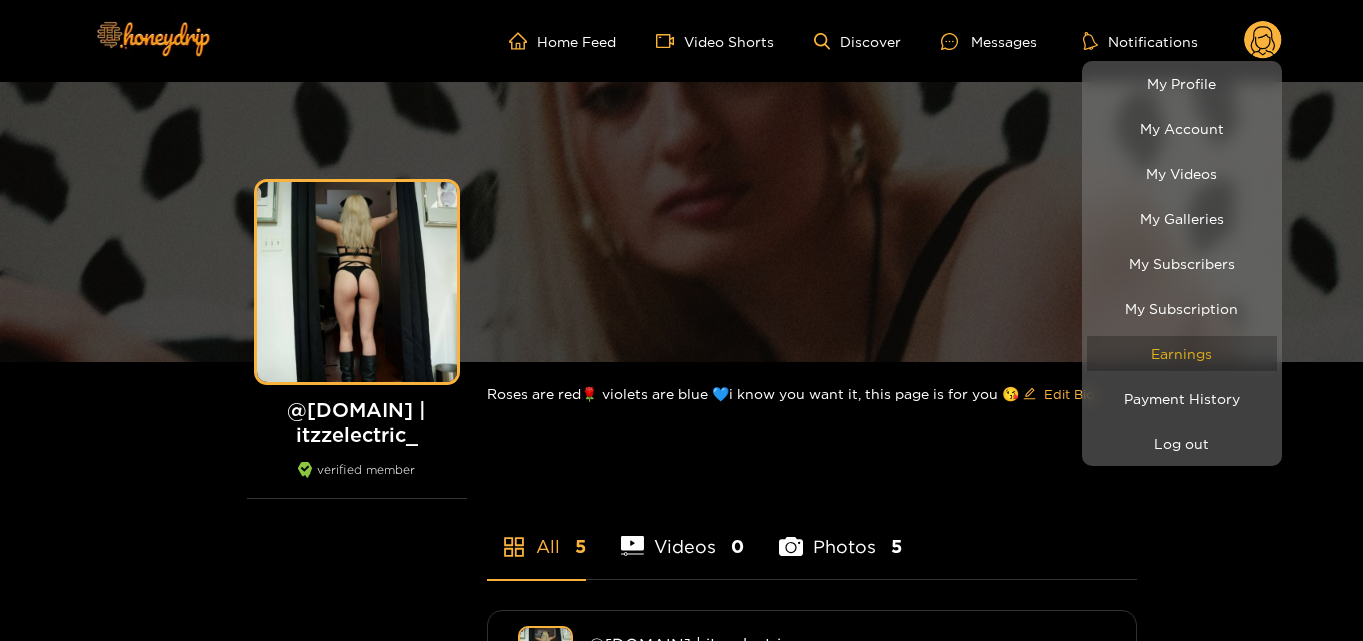 click on "Earnings" at bounding box center (1182, 353) 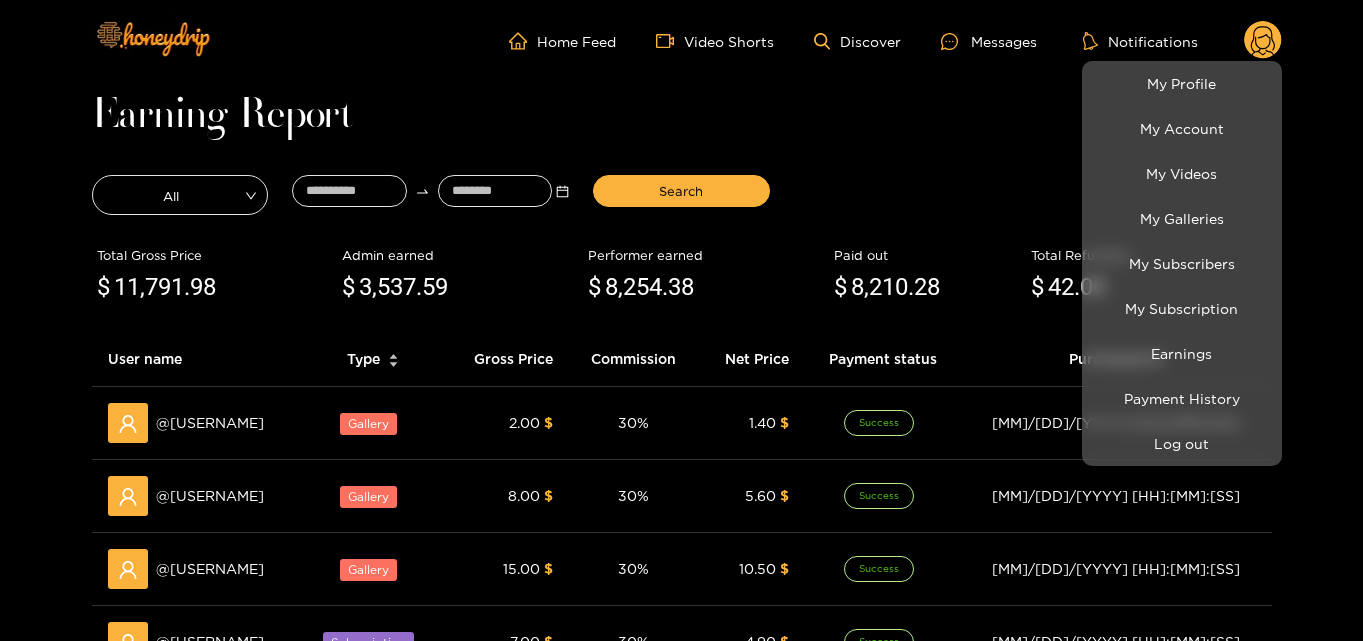 click at bounding box center [681, 320] 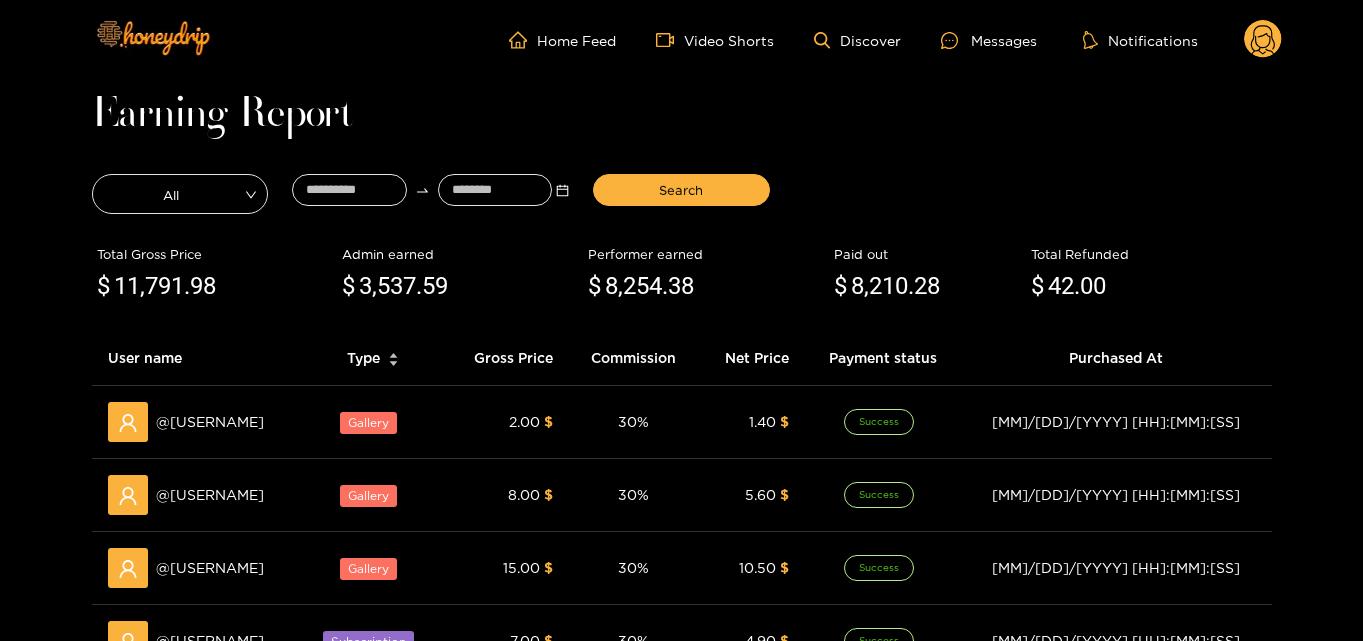 scroll, scrollTop: 0, scrollLeft: 0, axis: both 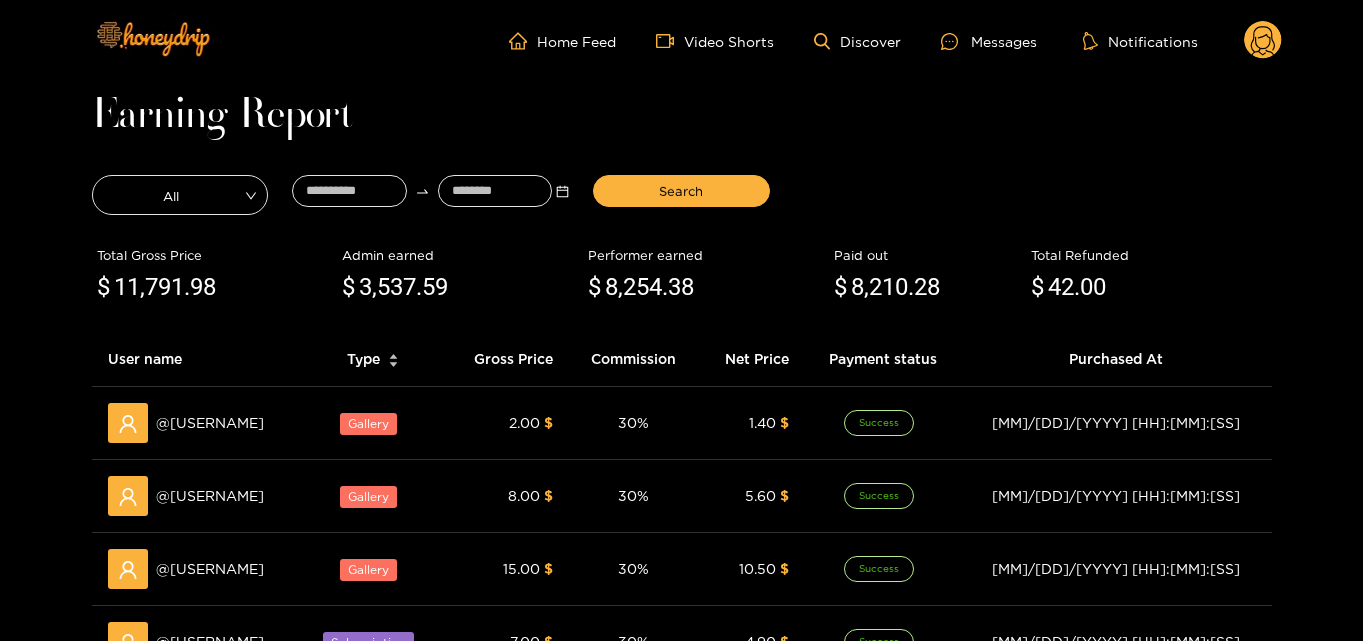 drag, startPoint x: 345, startPoint y: 212, endPoint x: 345, endPoint y: 201, distance: 11 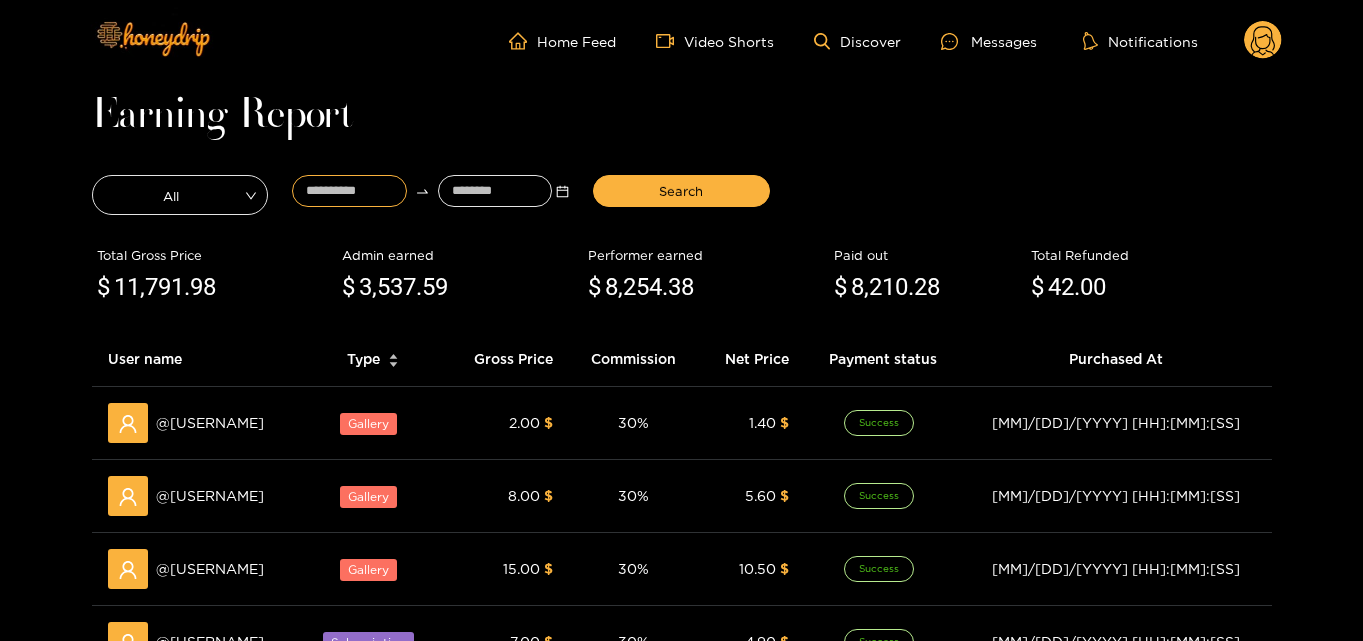 click at bounding box center (430, 195) 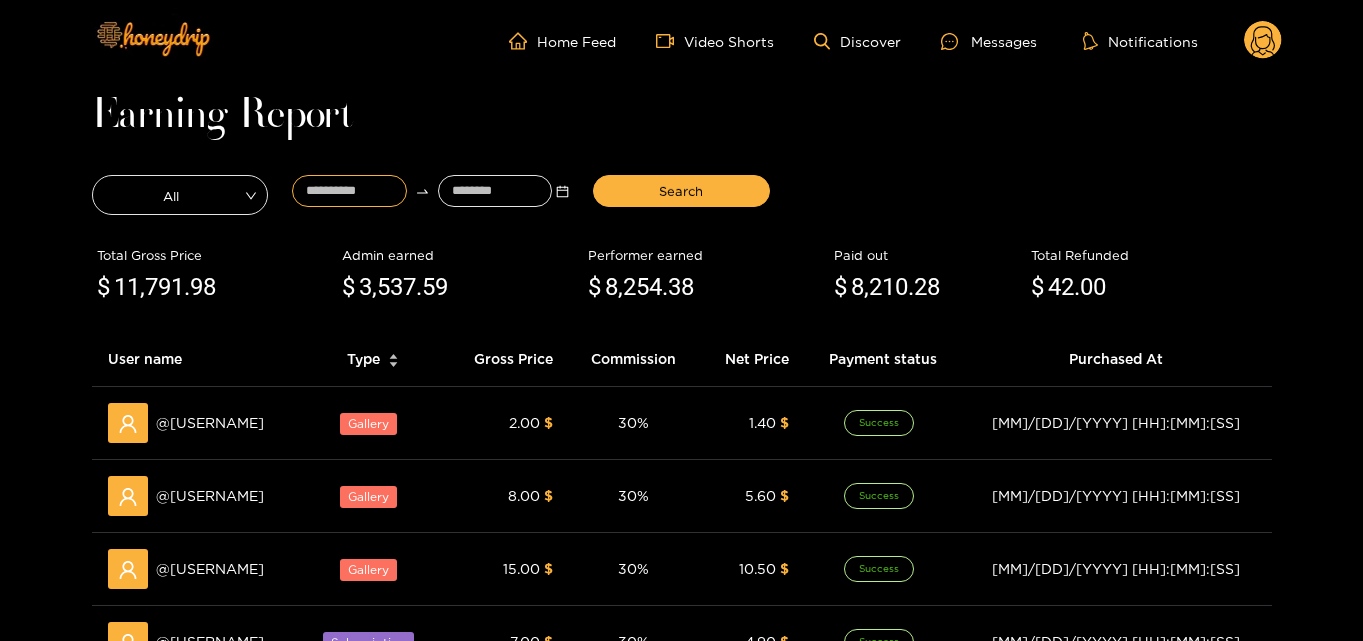 click at bounding box center [349, 191] 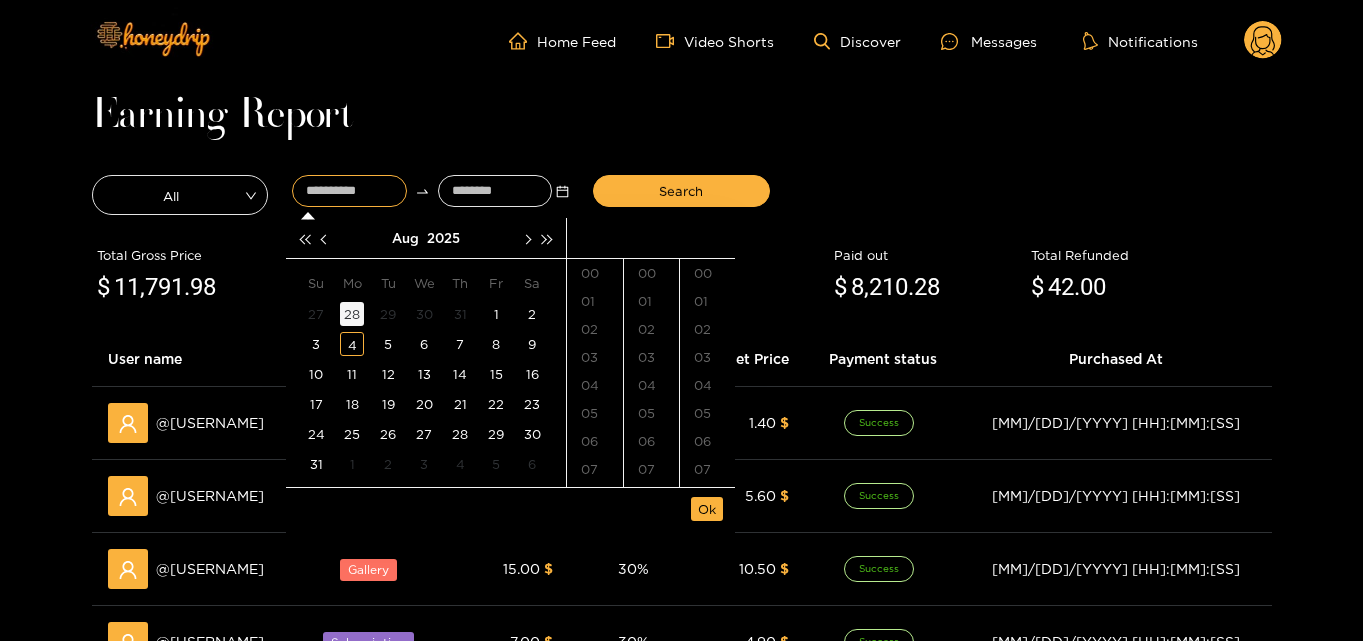 type on "**********" 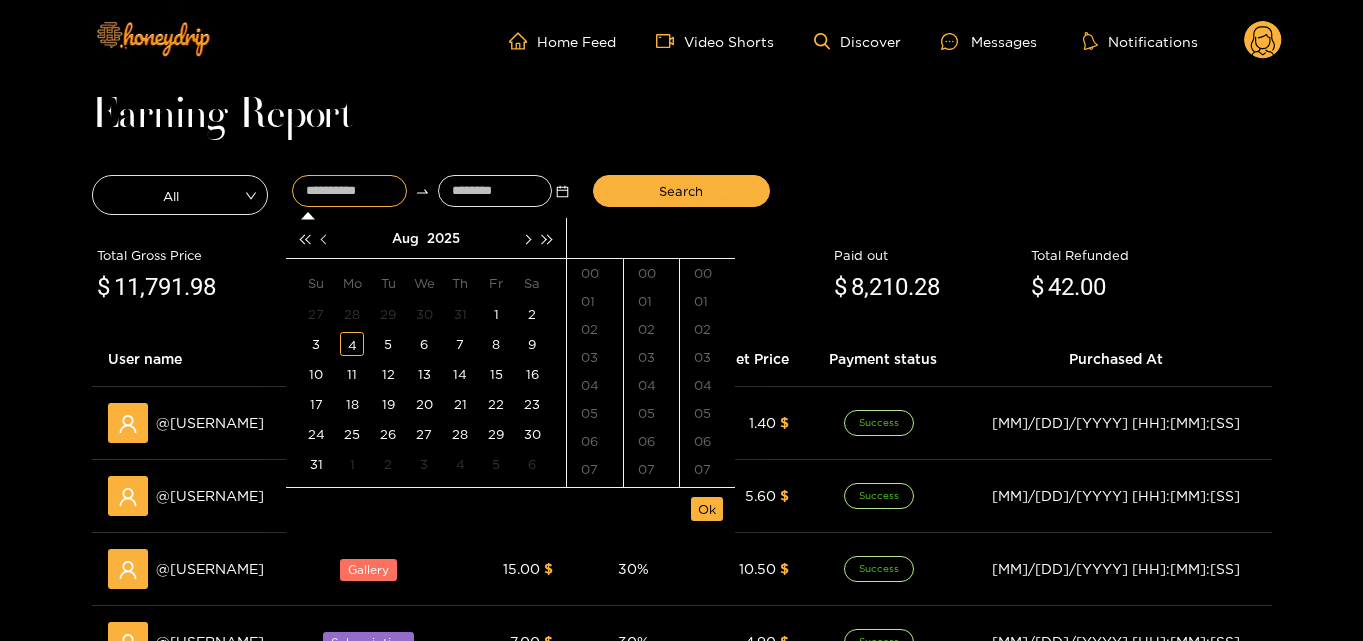 click at bounding box center (325, 238) 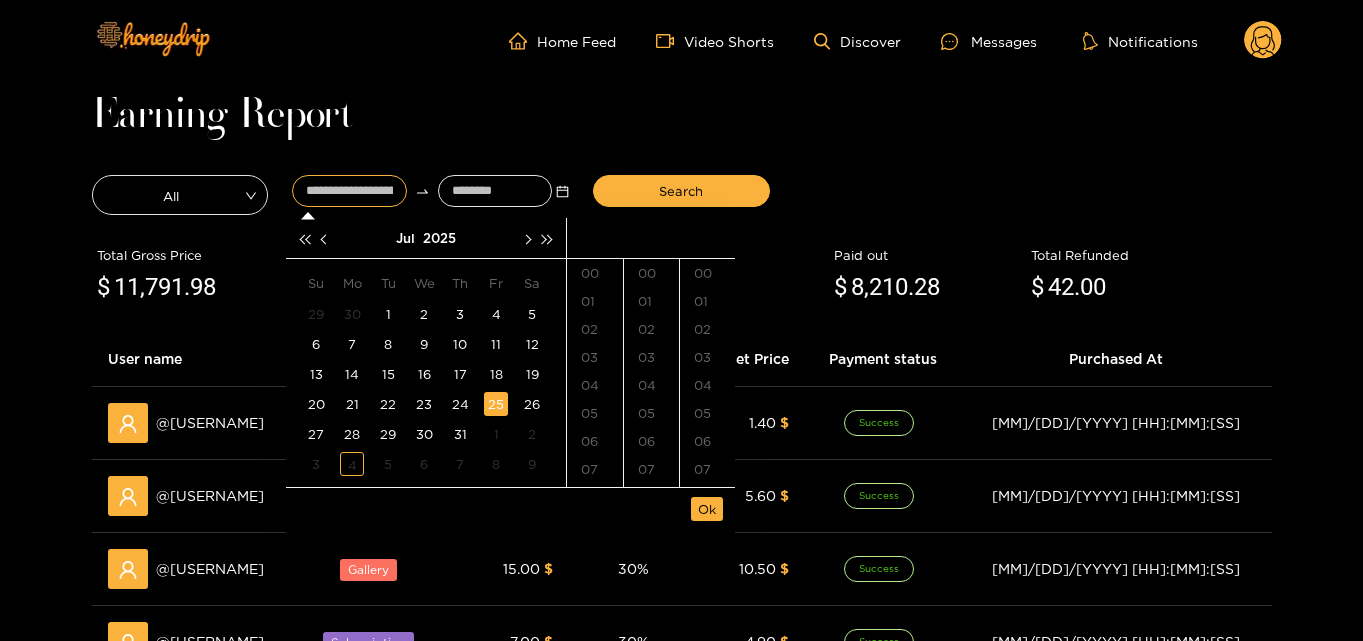 click on "25" at bounding box center (496, 404) 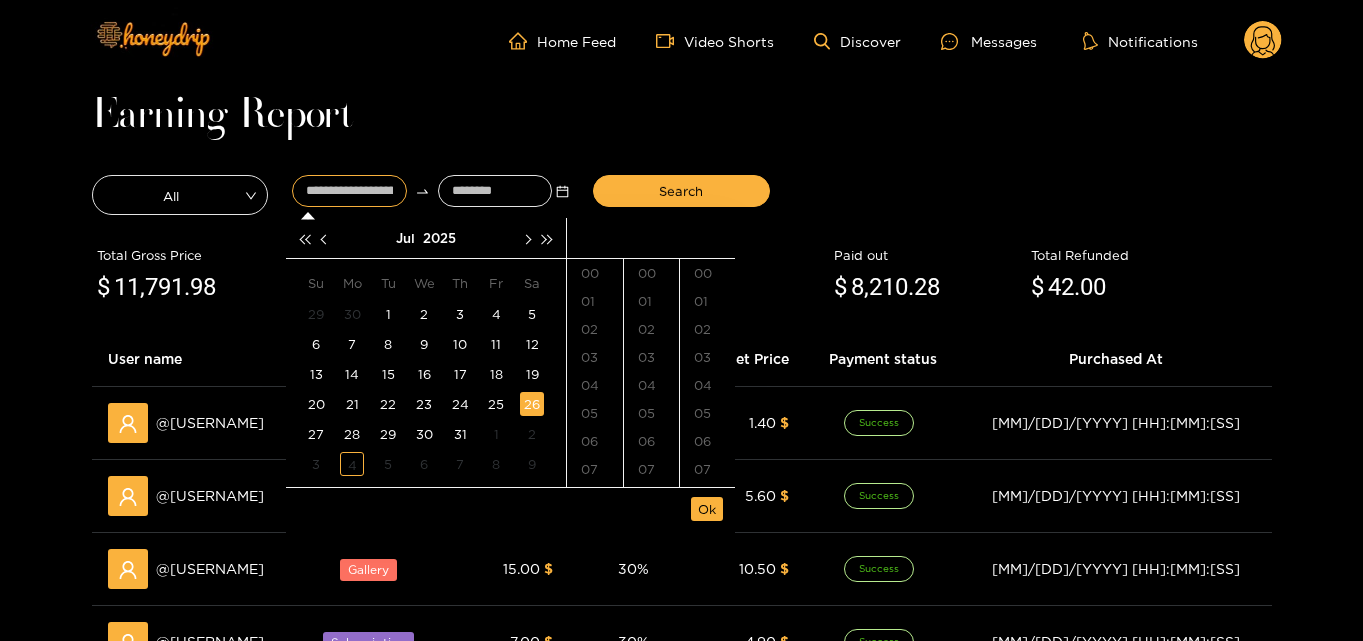 scroll, scrollTop: 358, scrollLeft: 0, axis: vertical 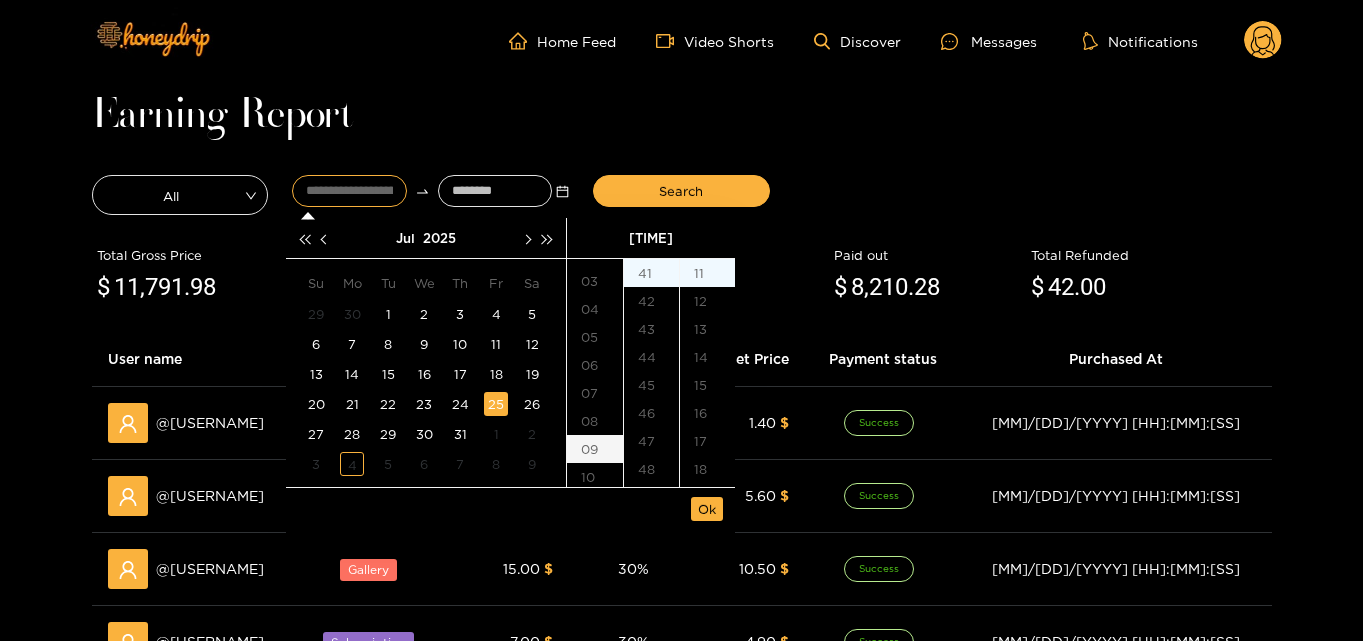 click on "09" at bounding box center (595, 449) 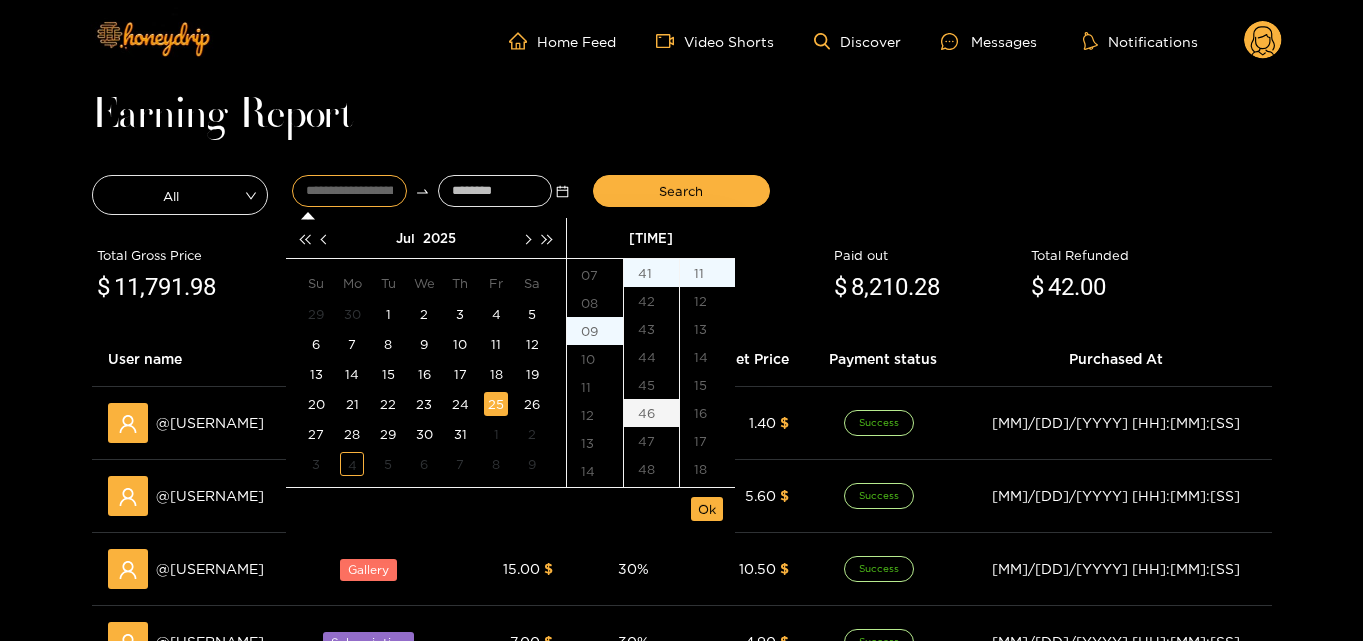 scroll, scrollTop: 252, scrollLeft: 0, axis: vertical 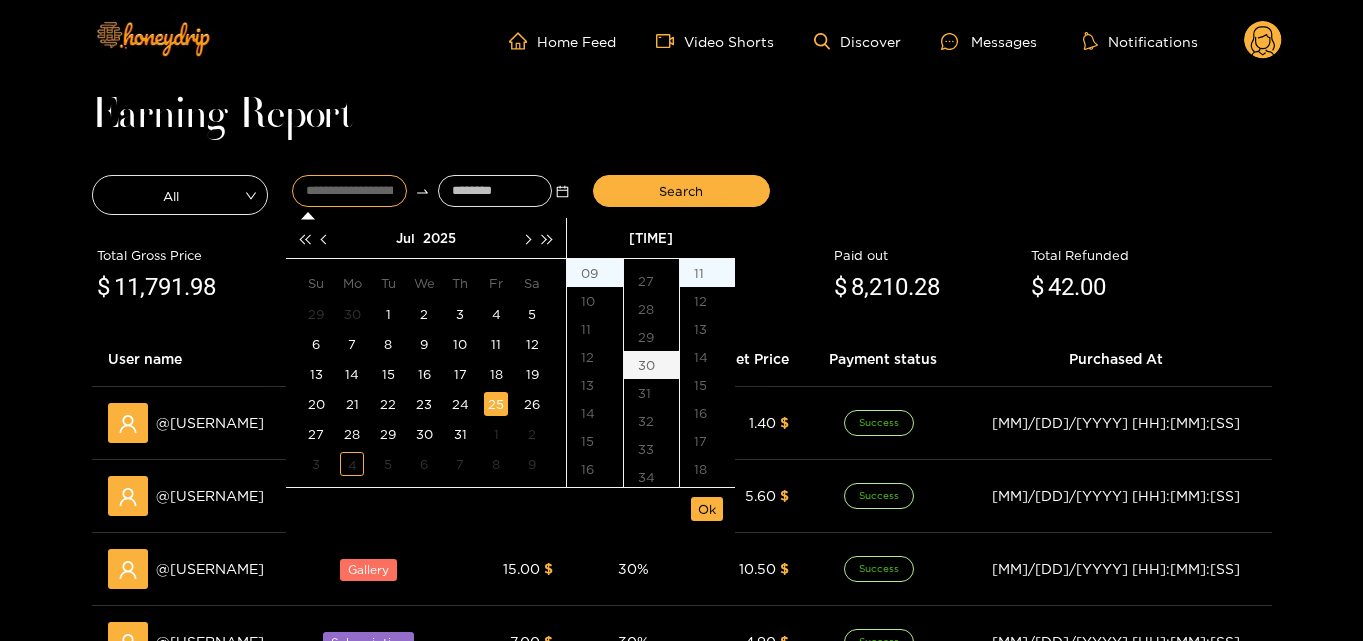 click on "30" at bounding box center [651, 365] 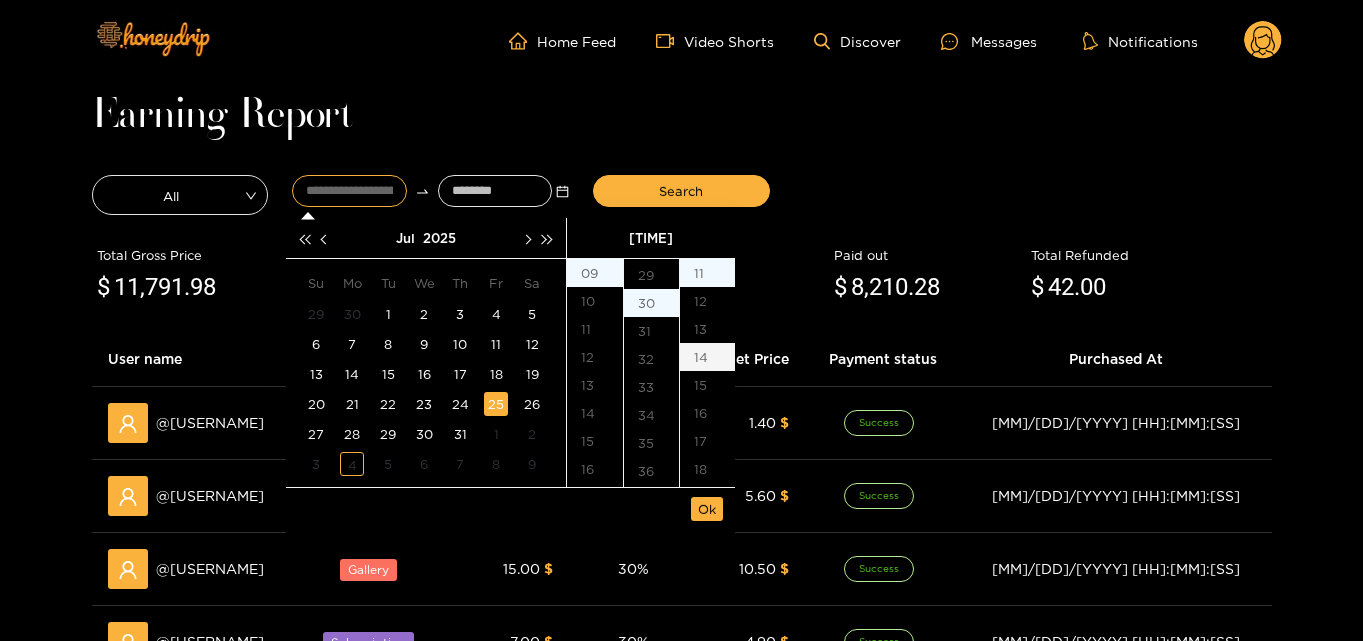 scroll, scrollTop: 840, scrollLeft: 0, axis: vertical 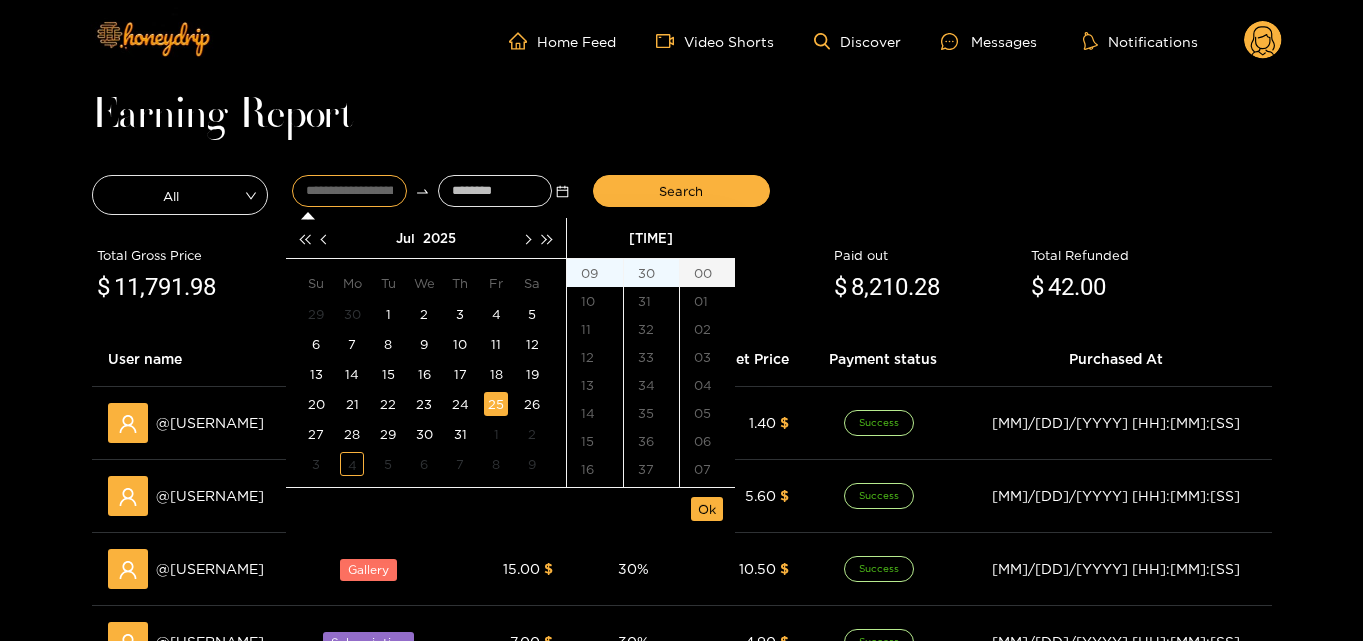 click on "00" at bounding box center (707, 273) 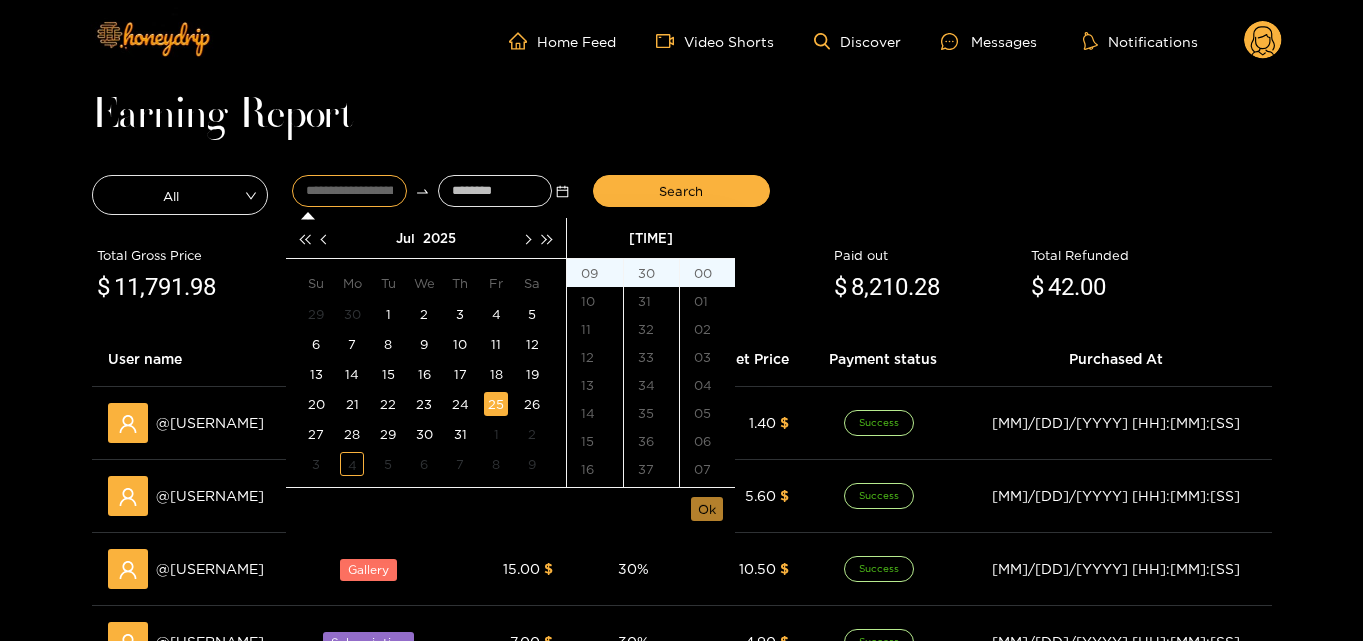 click on "Ok" at bounding box center (707, 509) 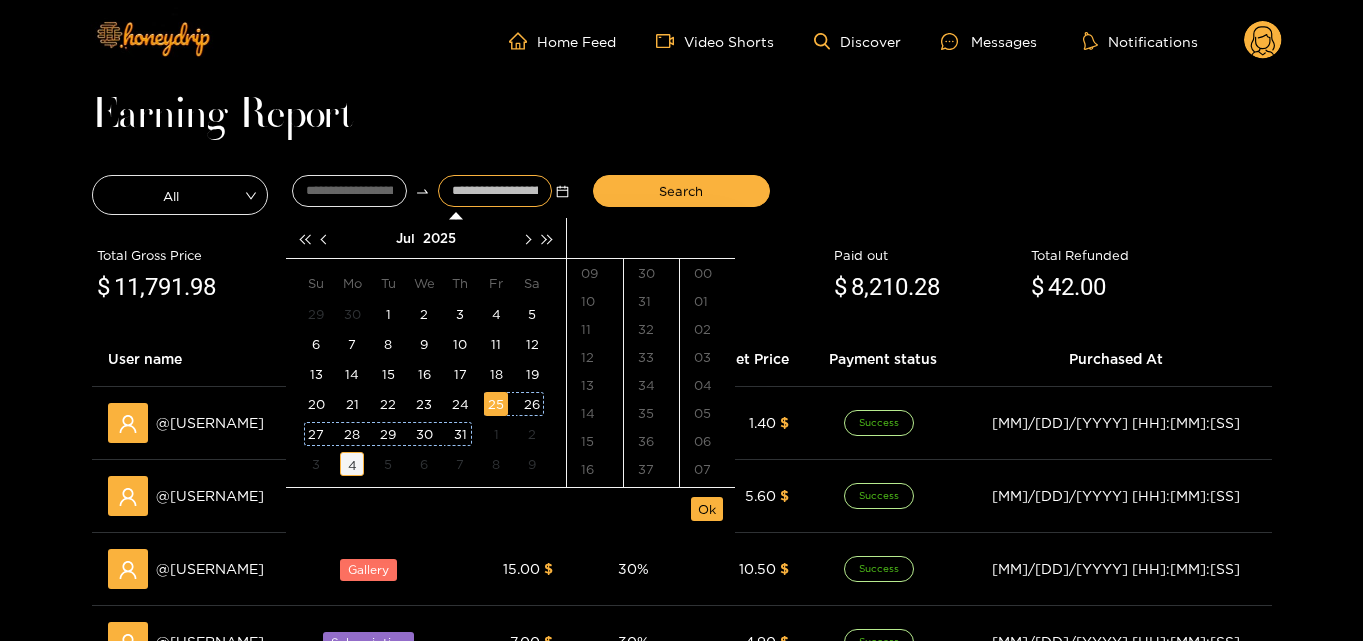 click on "4" at bounding box center [352, 464] 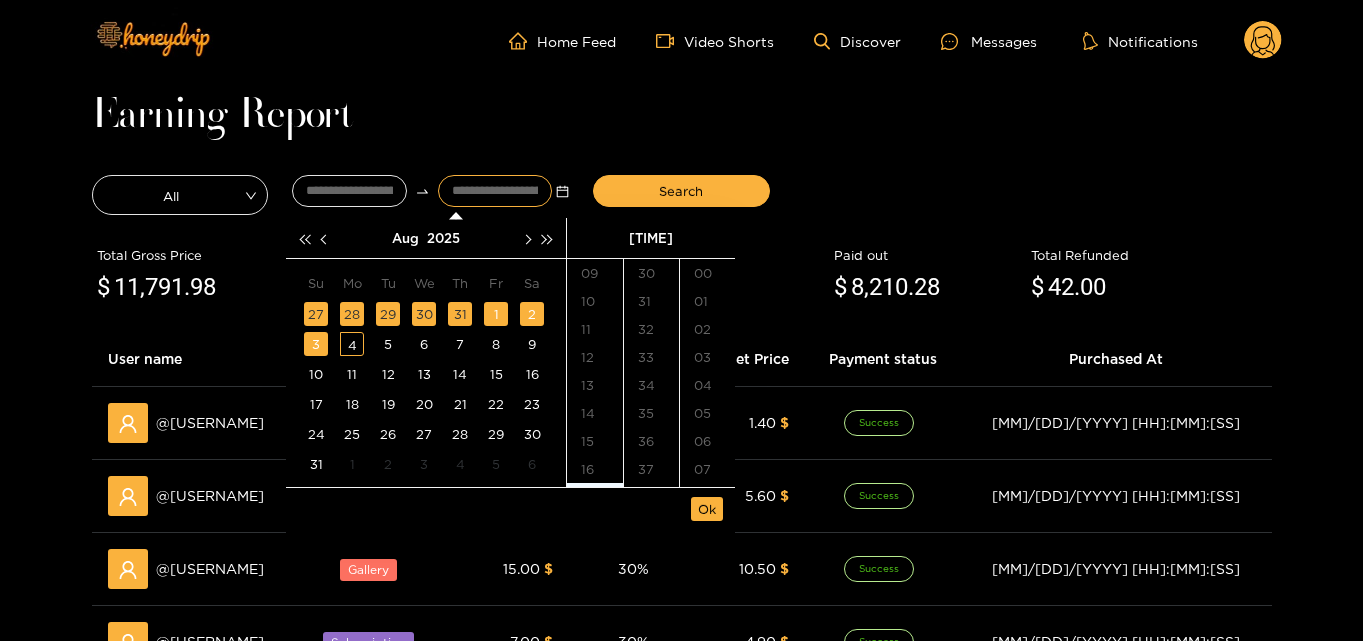 scroll, scrollTop: 402, scrollLeft: 0, axis: vertical 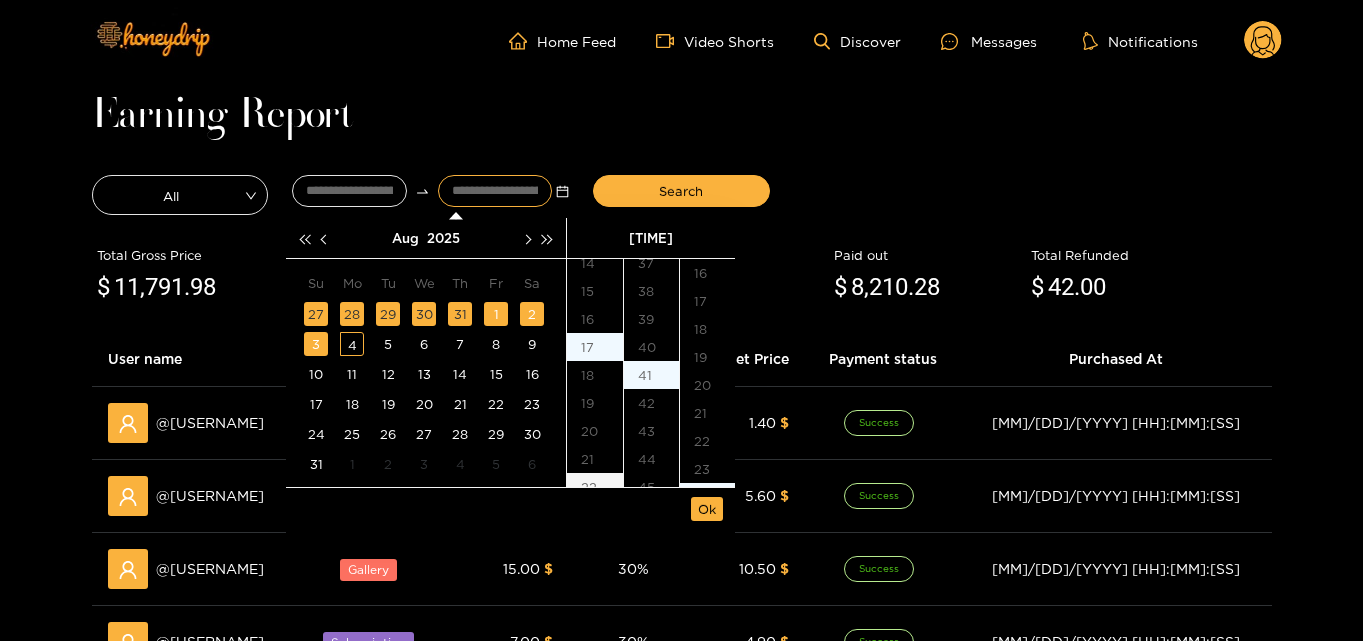 type on "**********" 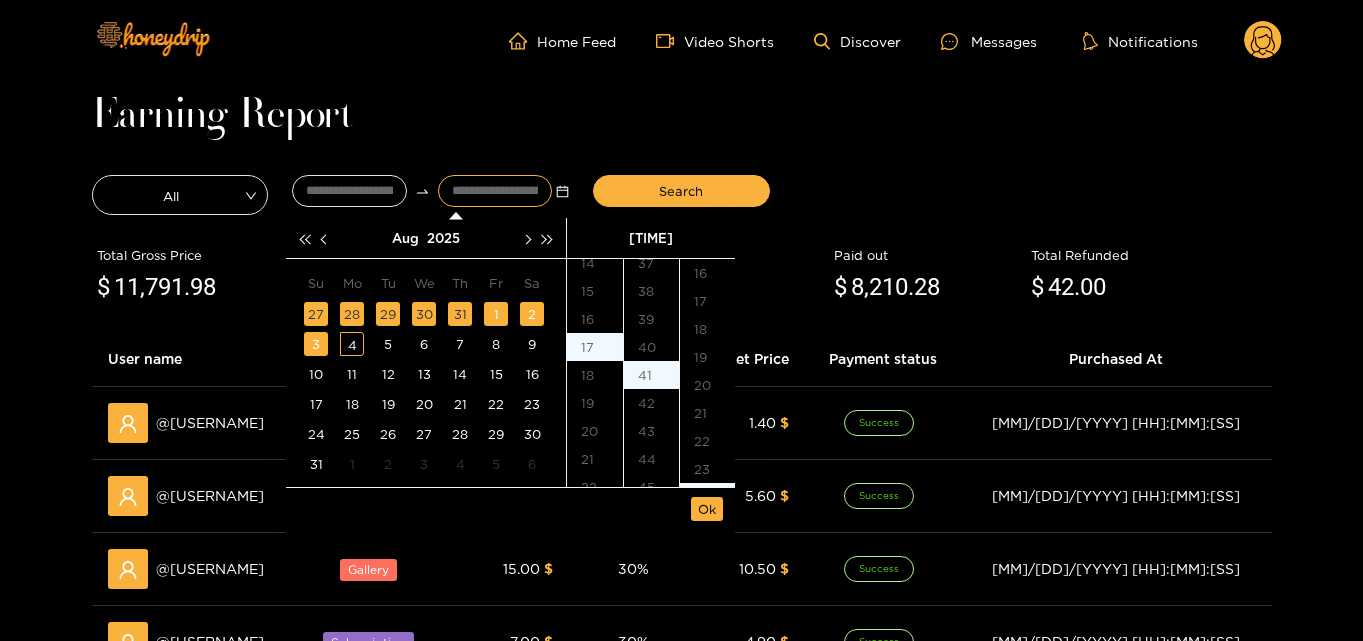 scroll, scrollTop: 476, scrollLeft: 0, axis: vertical 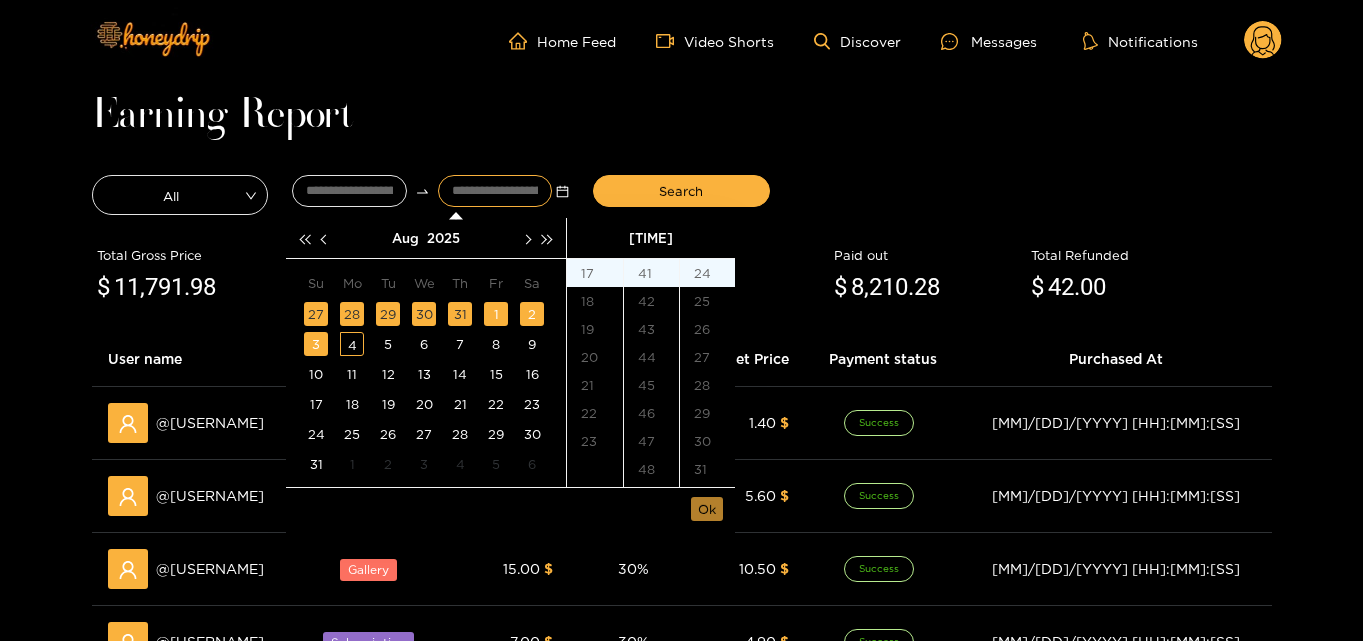 click on "Ok" at bounding box center (707, 509) 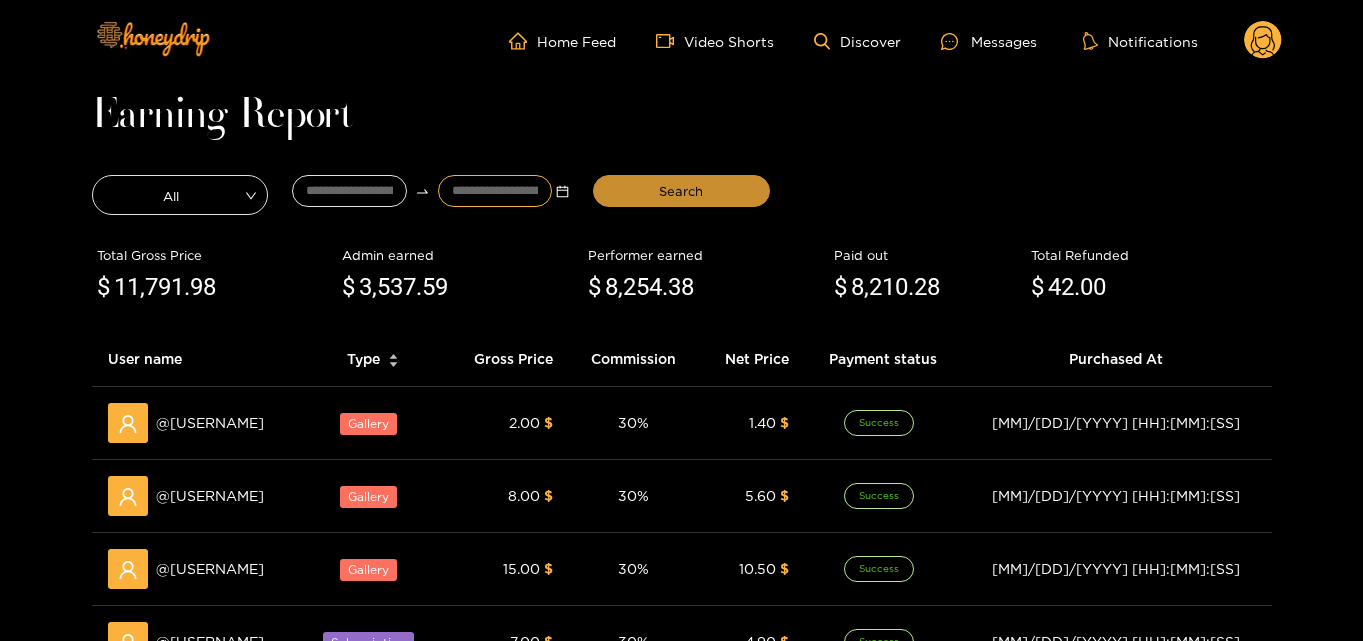 click on "Search" at bounding box center (681, 191) 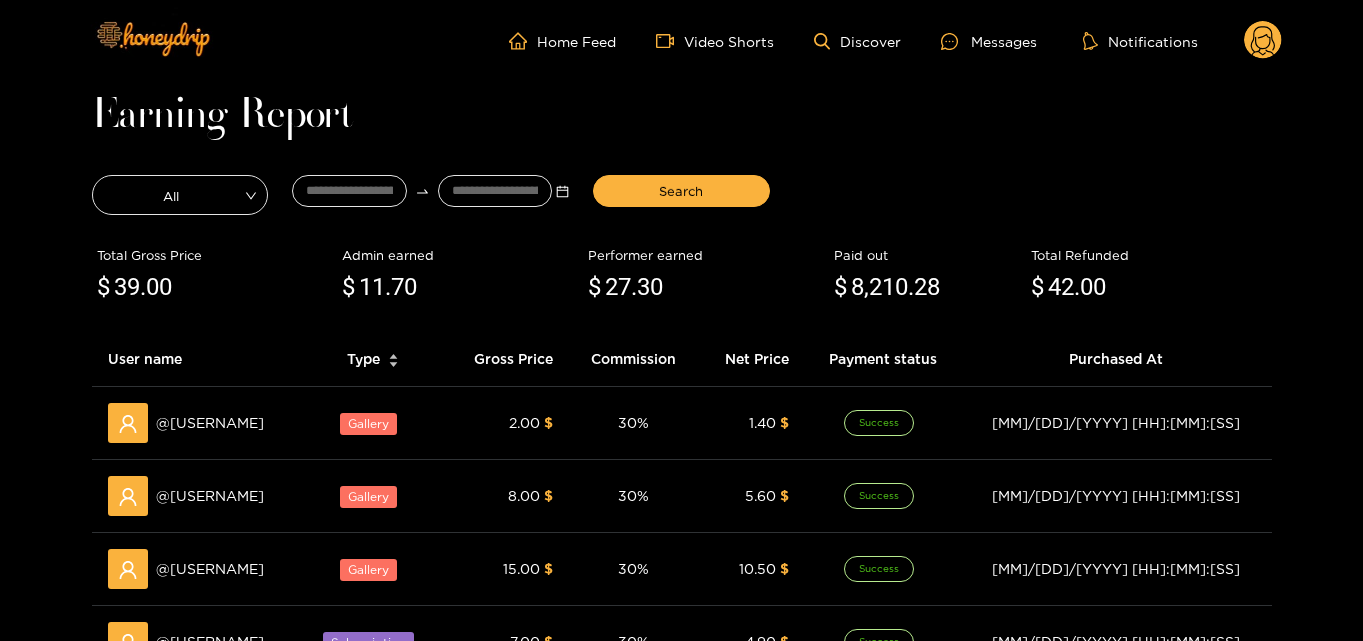 click on ".30" at bounding box center [647, 287] 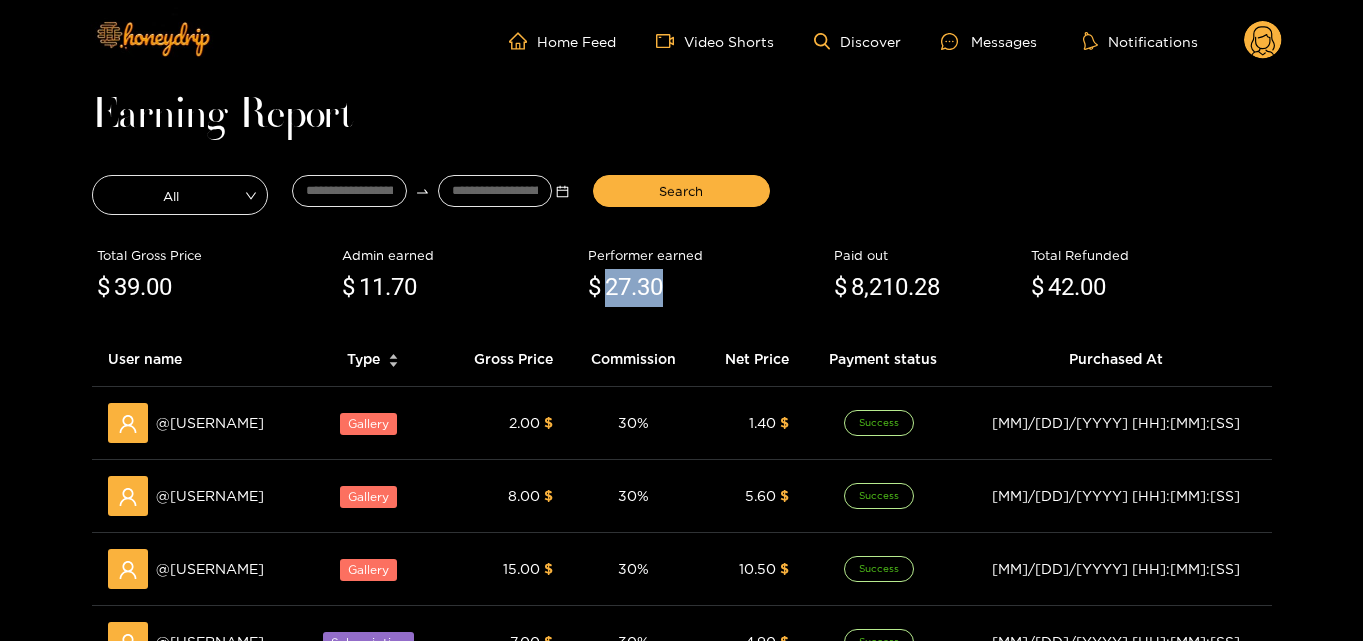 click on ".30" at bounding box center [647, 287] 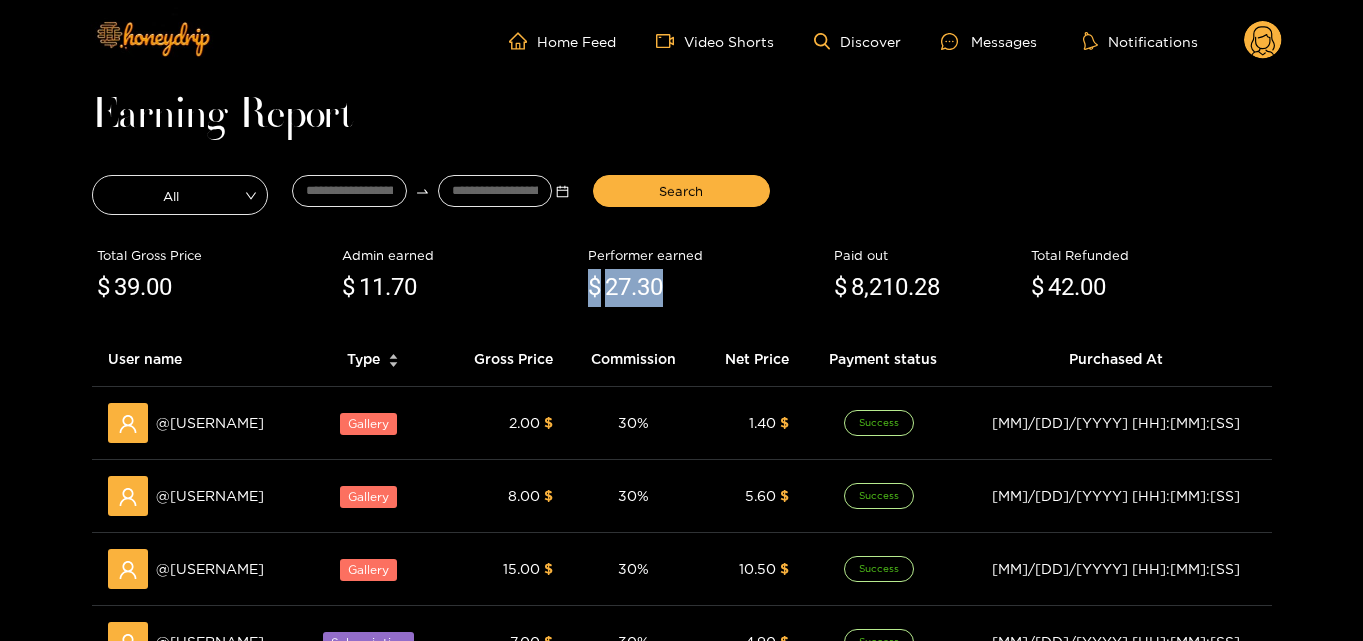 click on ".30" at bounding box center (647, 287) 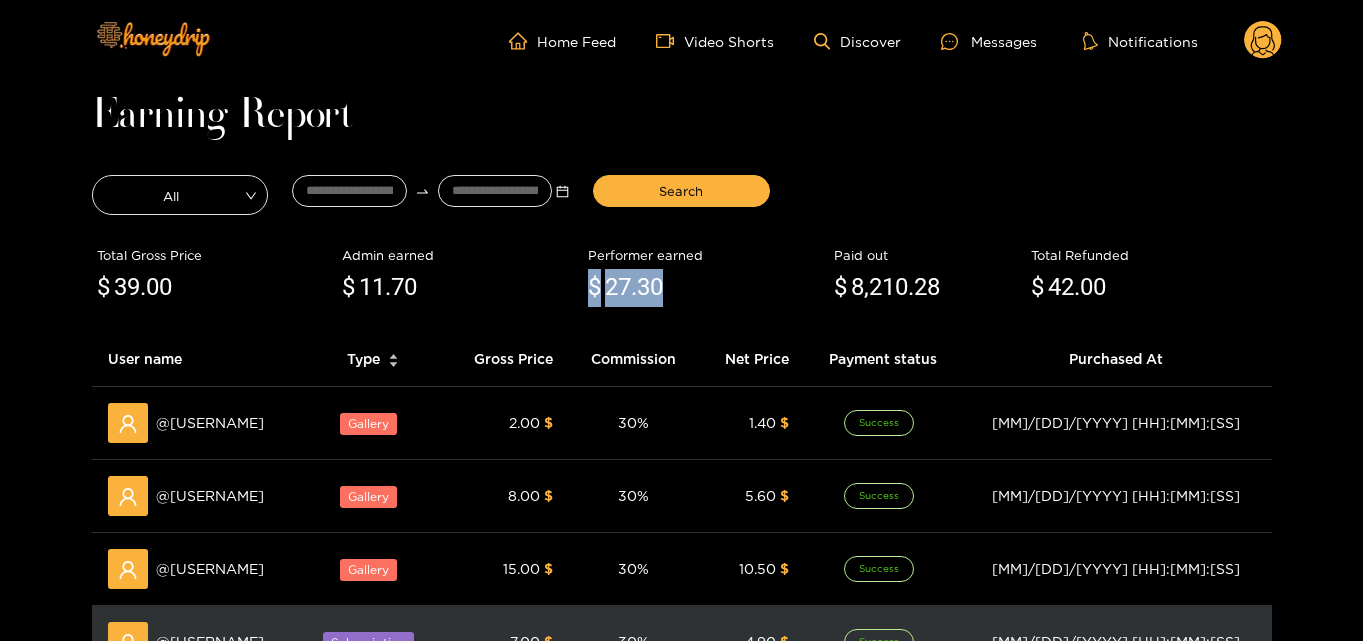copy on "$ 27 .30" 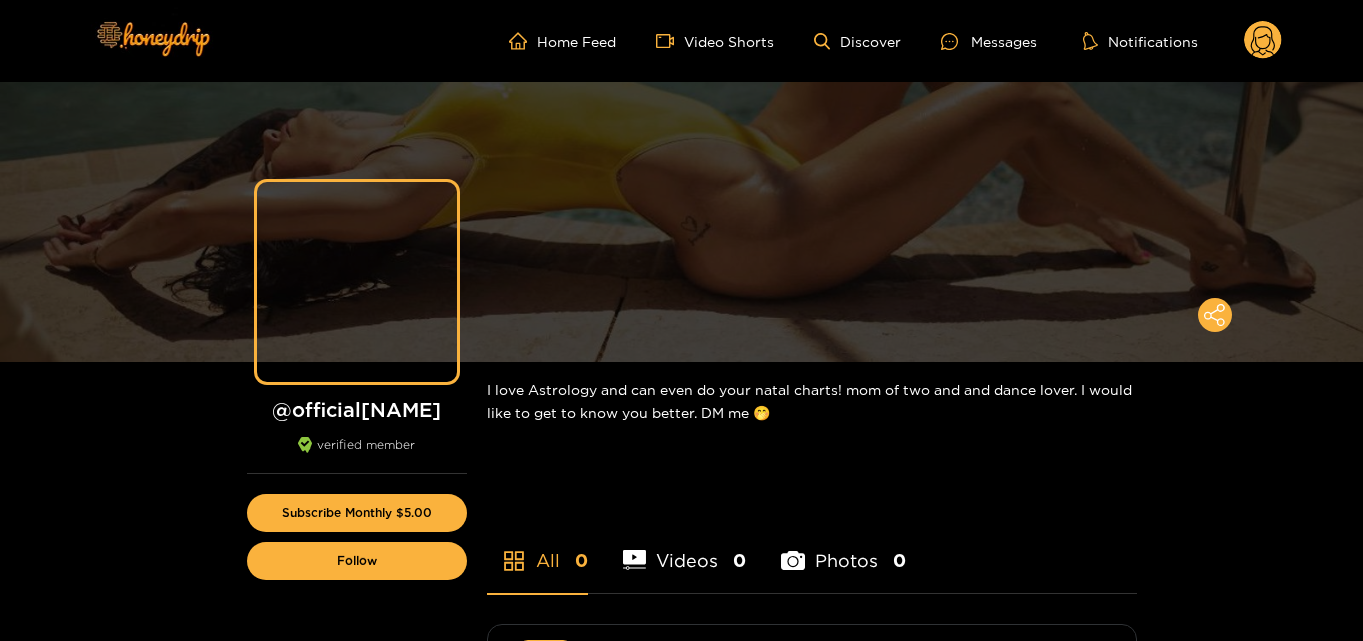 scroll, scrollTop: 0, scrollLeft: 0, axis: both 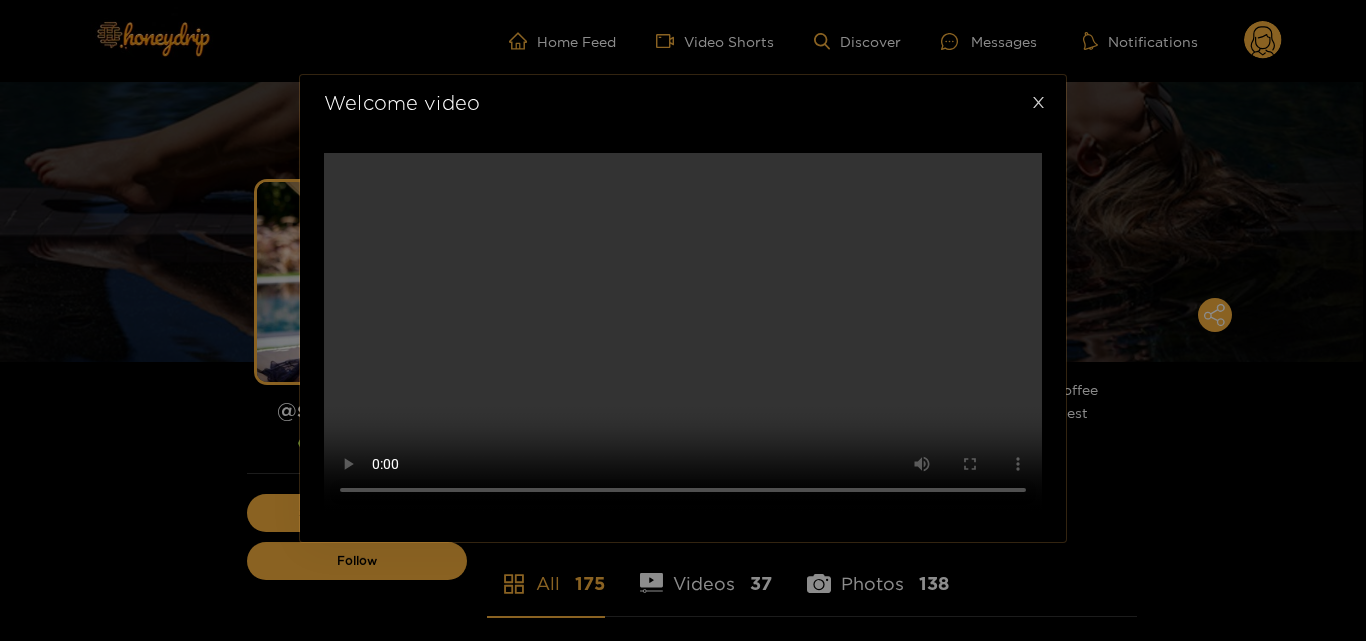 click at bounding box center [1038, 103] 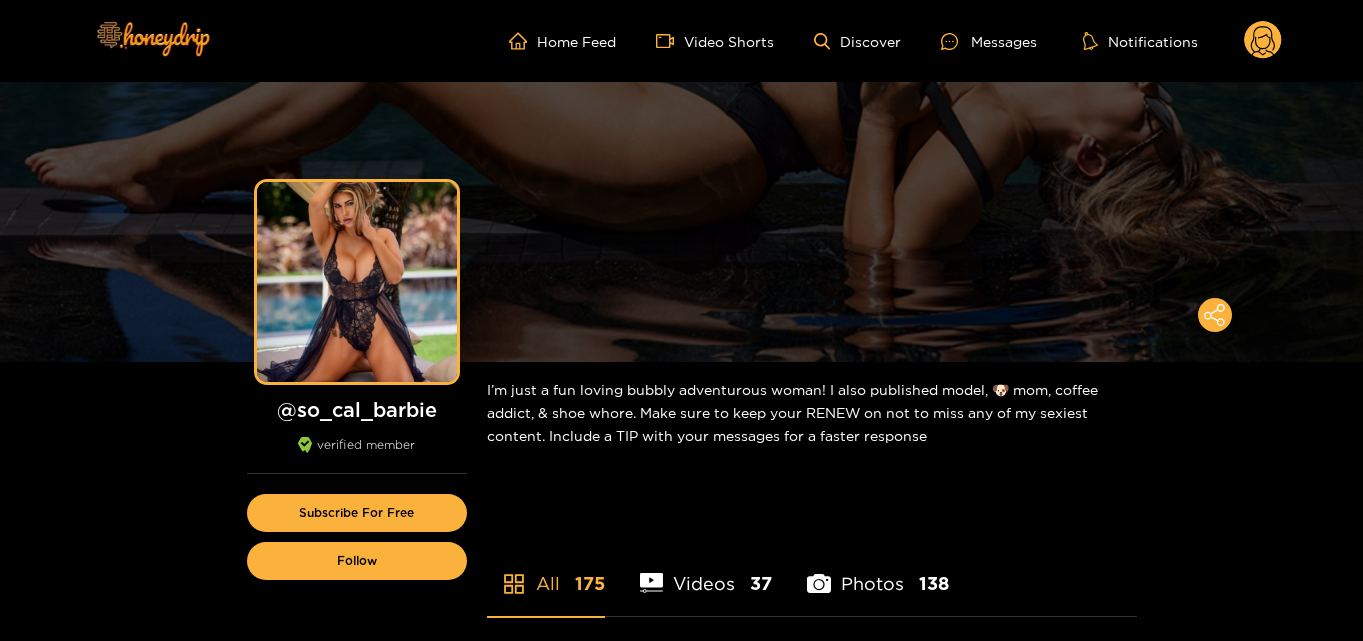 scroll, scrollTop: 200, scrollLeft: 0, axis: vertical 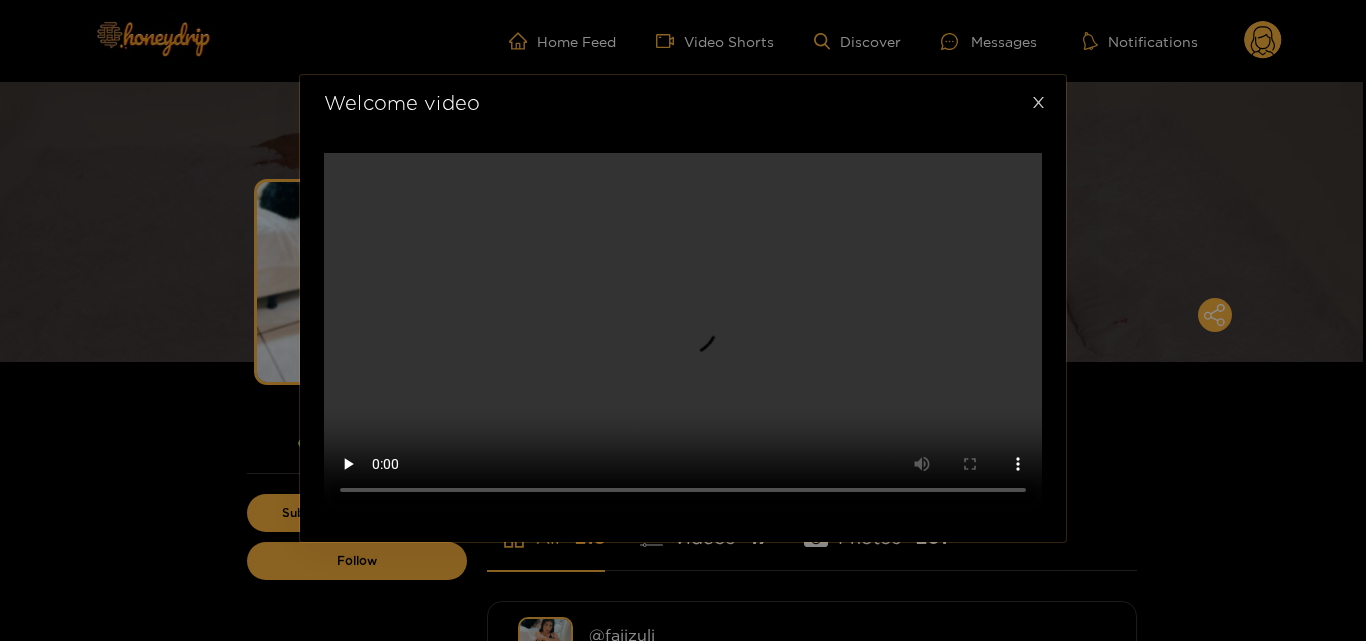click at bounding box center [1038, 103] 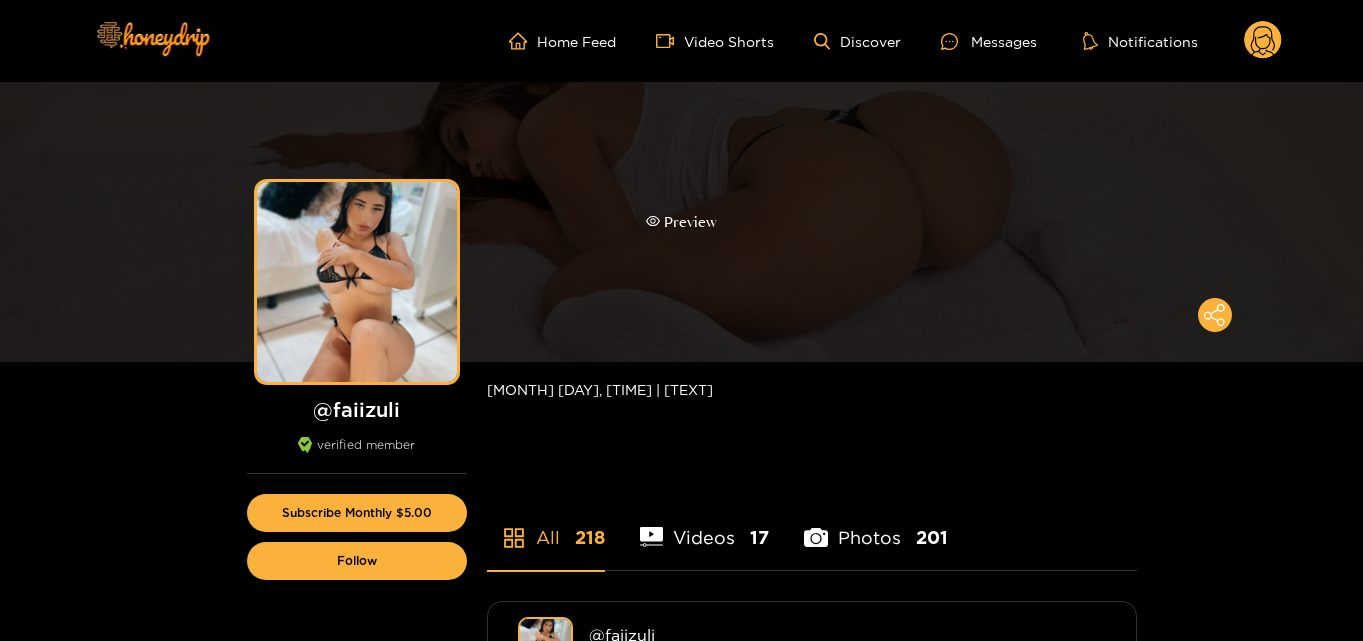 scroll, scrollTop: 200, scrollLeft: 0, axis: vertical 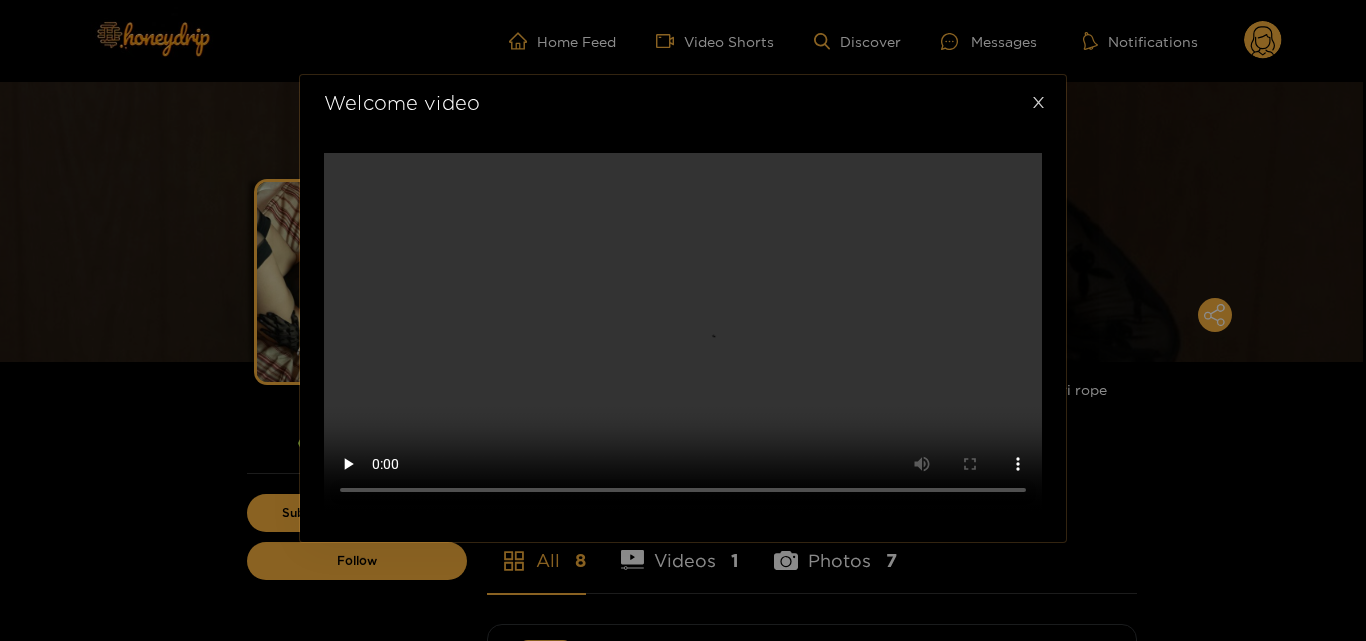 click 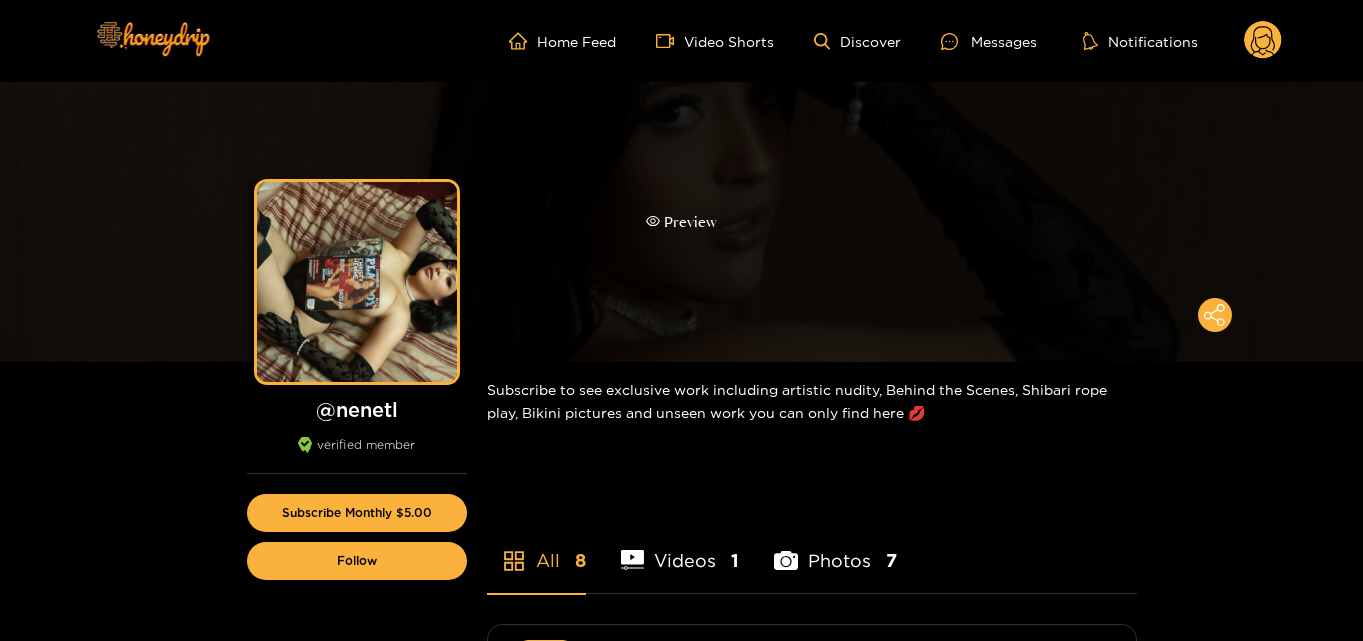 scroll, scrollTop: 100, scrollLeft: 0, axis: vertical 